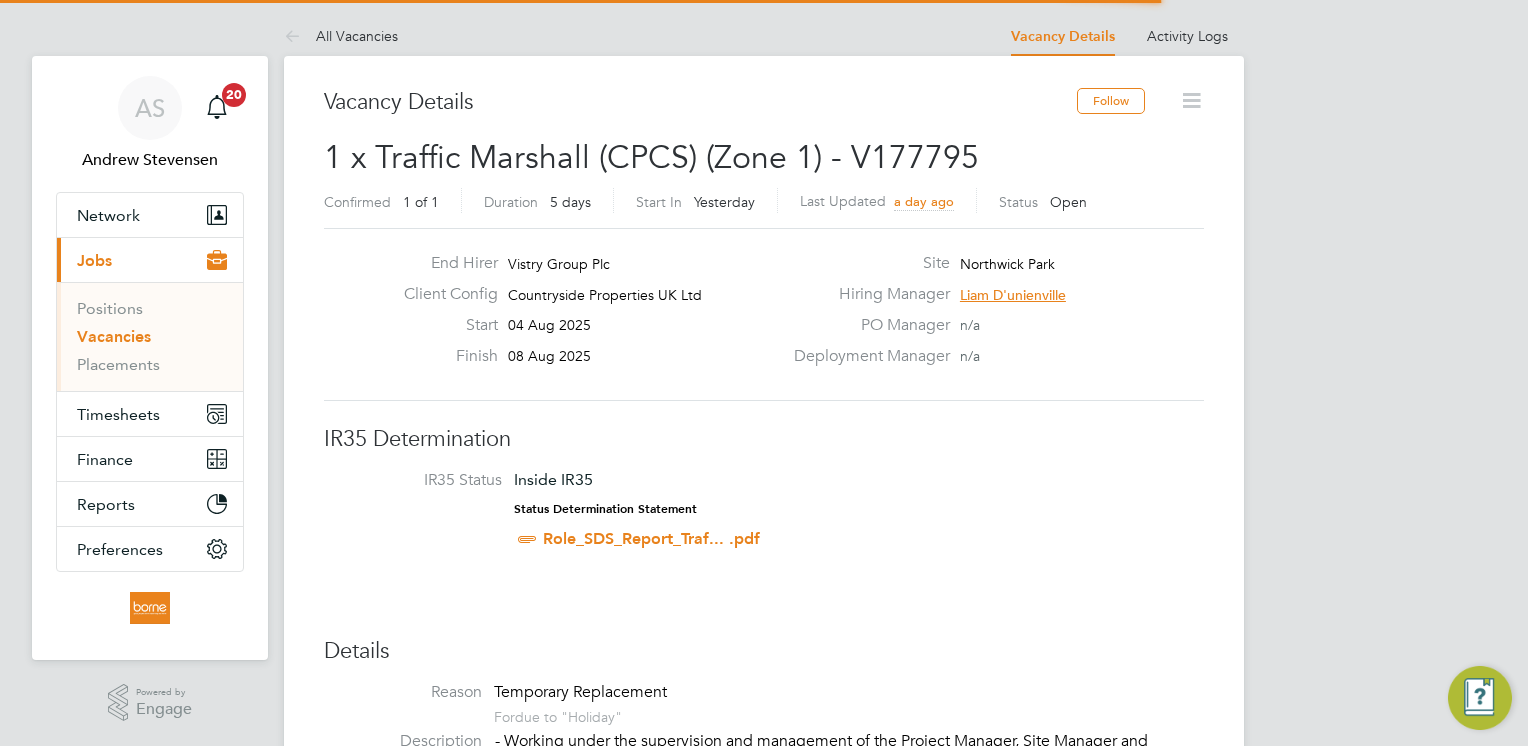 scroll, scrollTop: 0, scrollLeft: 0, axis: both 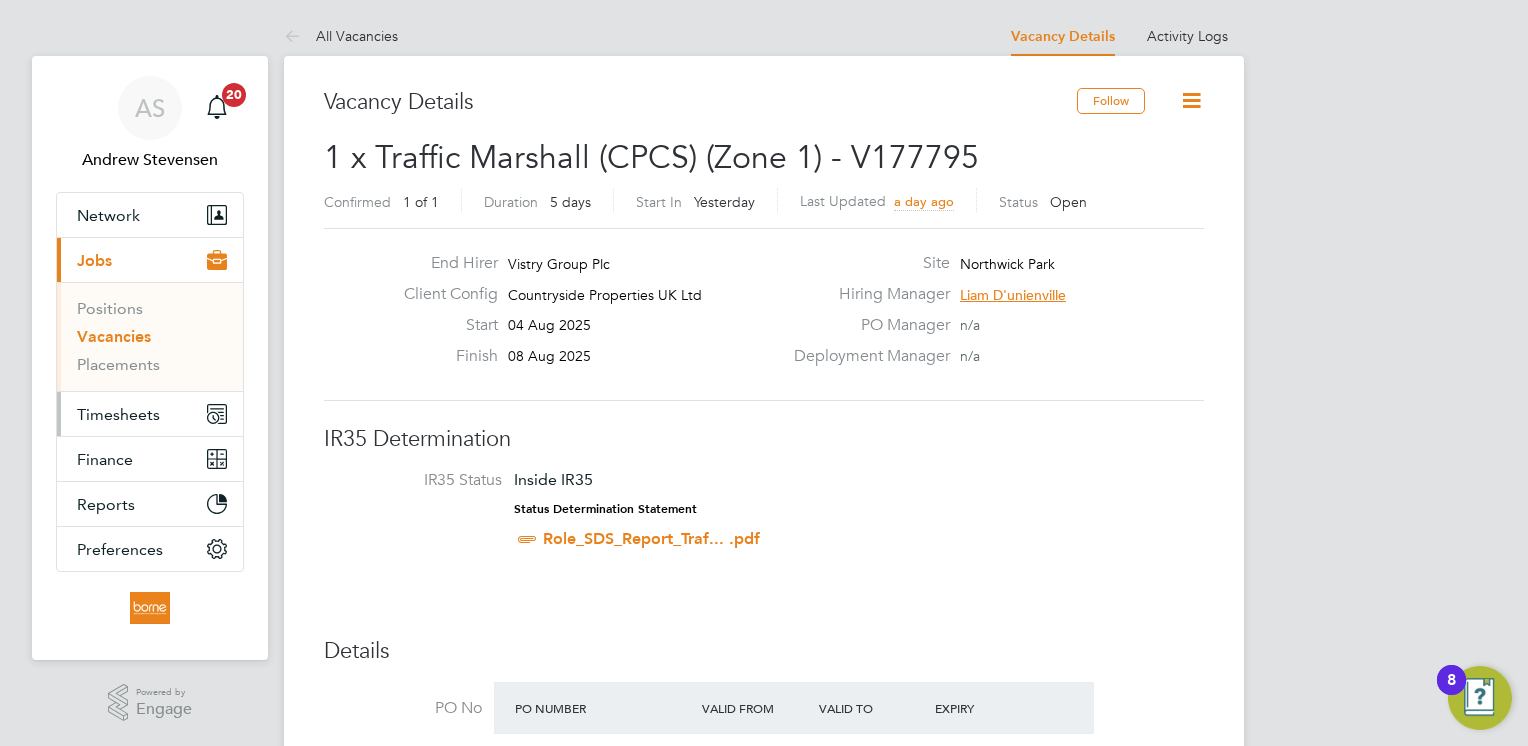 click on "Timesheets" at bounding box center (118, 414) 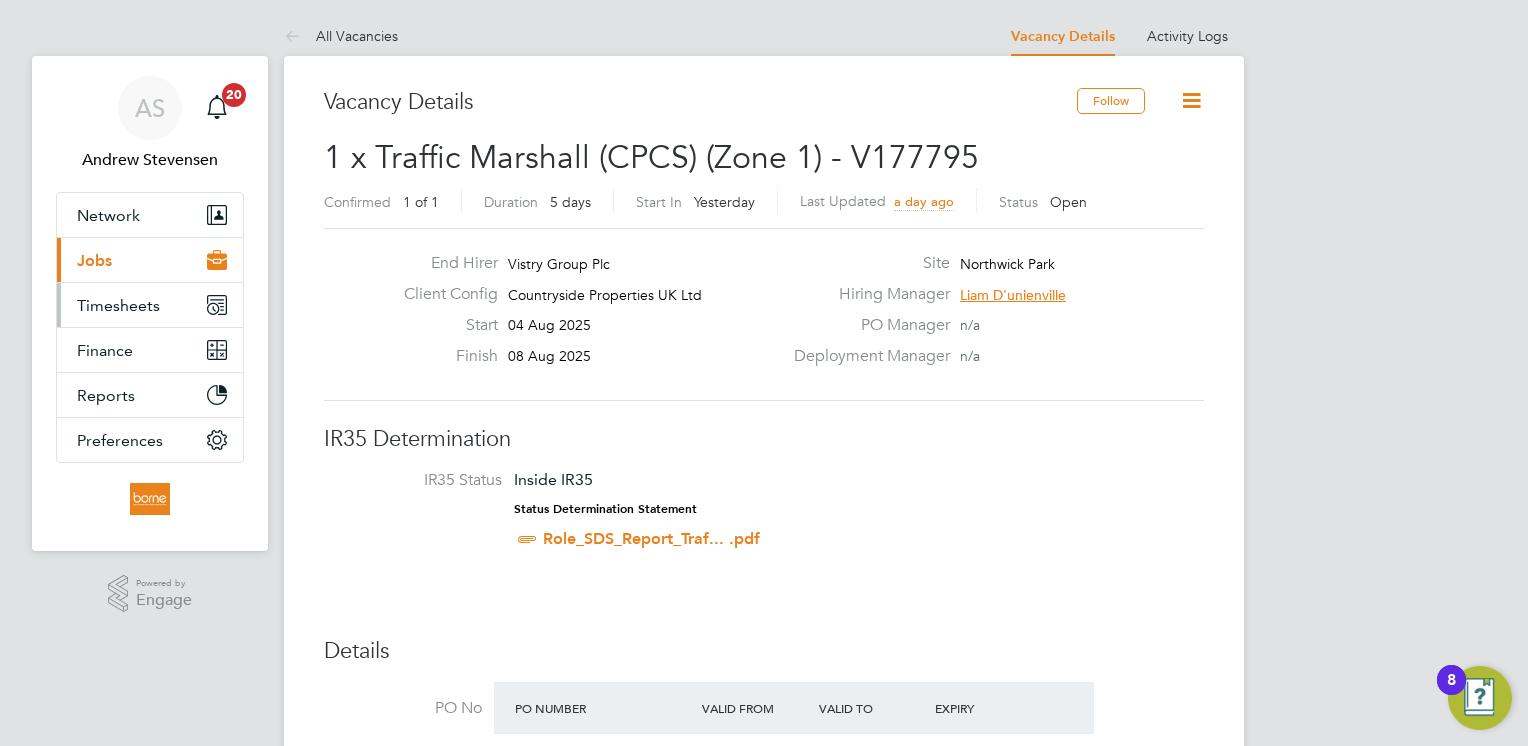 click on "Timesheets" at bounding box center (118, 305) 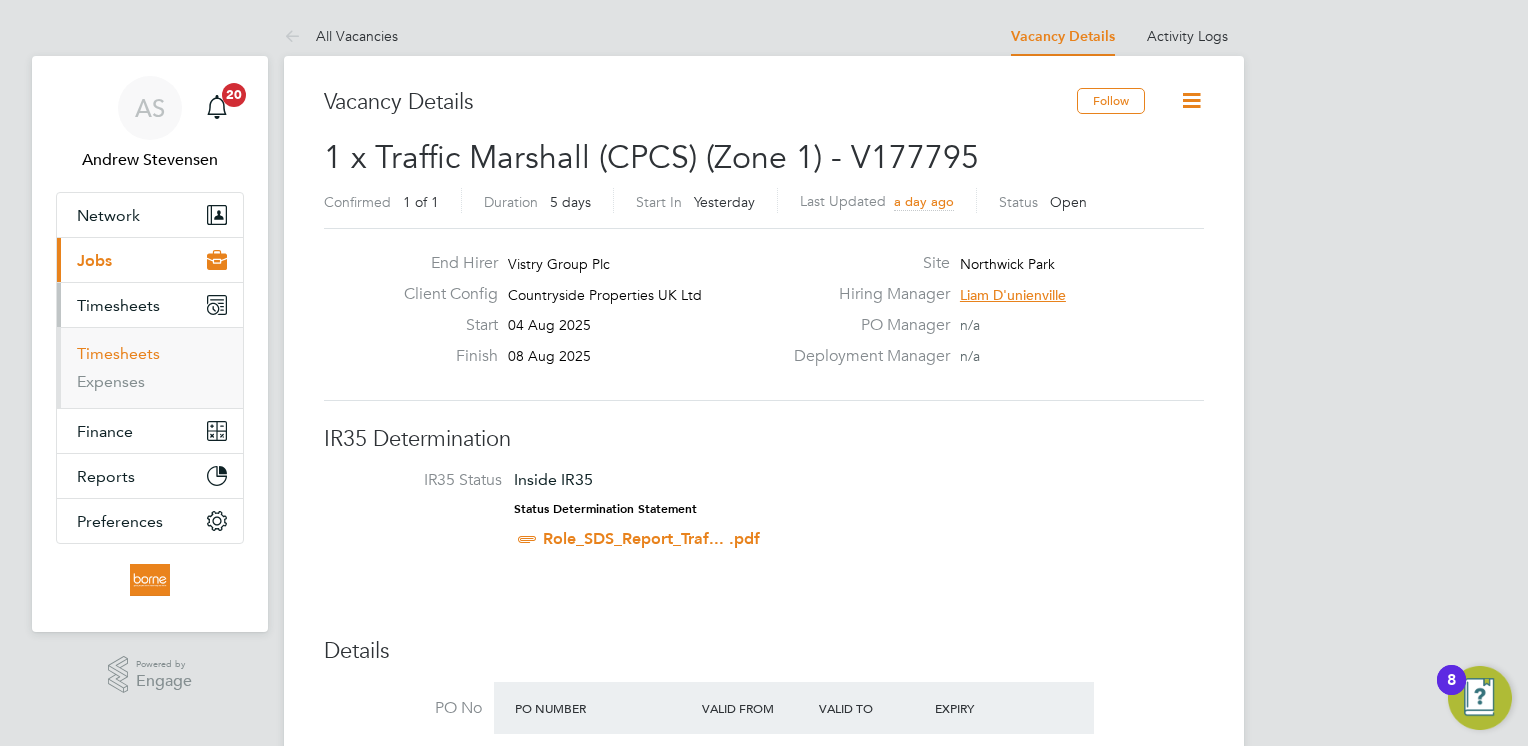 click on "Timesheets" at bounding box center (118, 353) 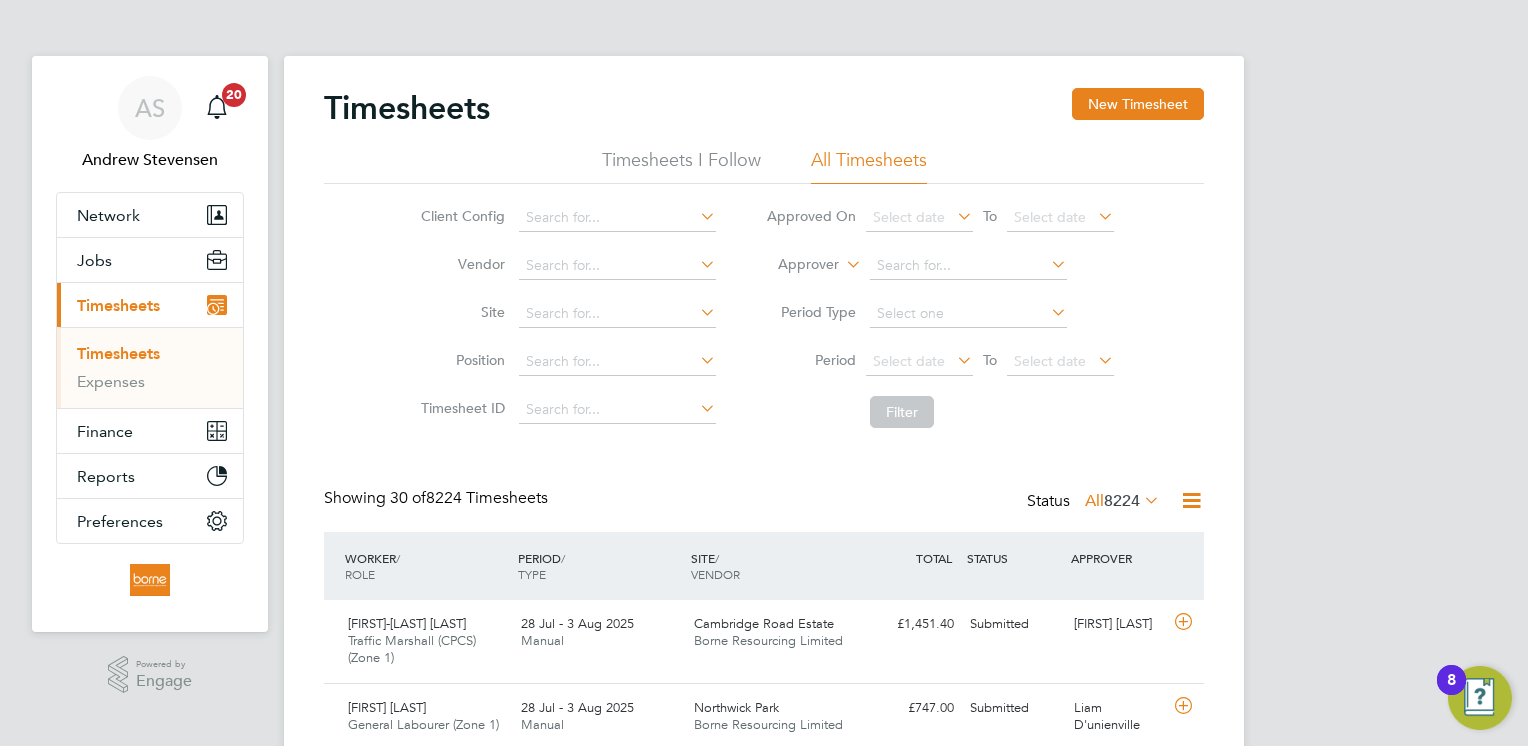 scroll, scrollTop: 10, scrollLeft: 10, axis: both 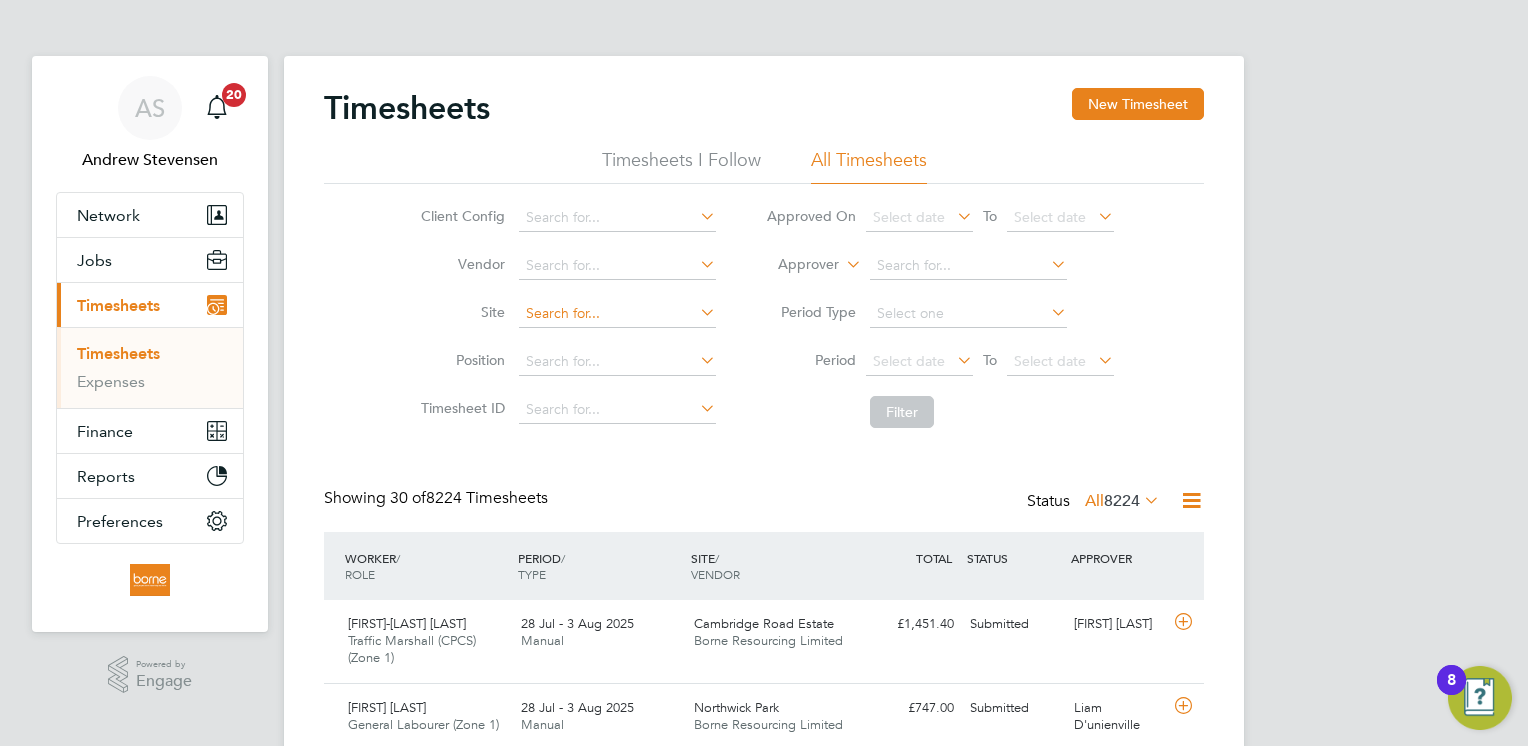 click 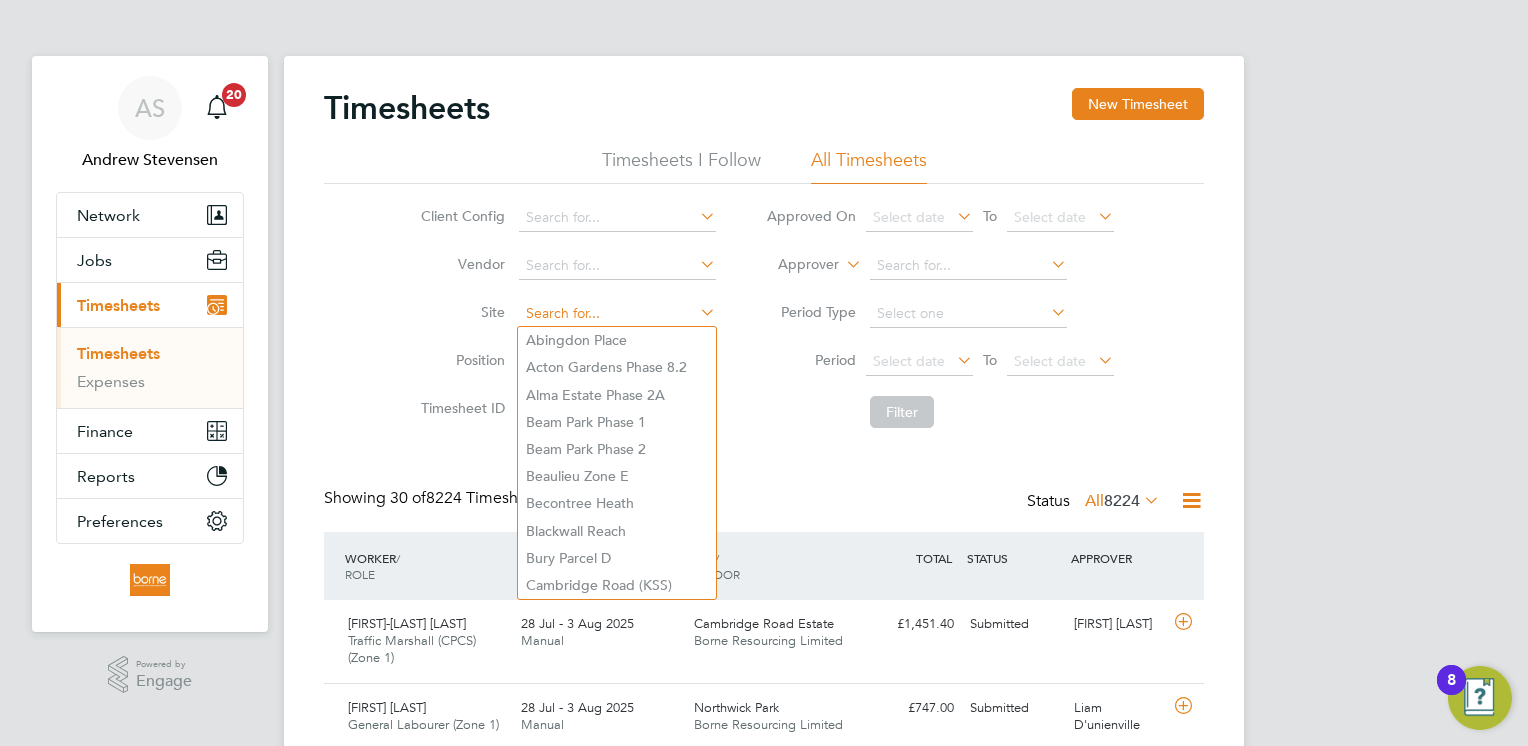 click 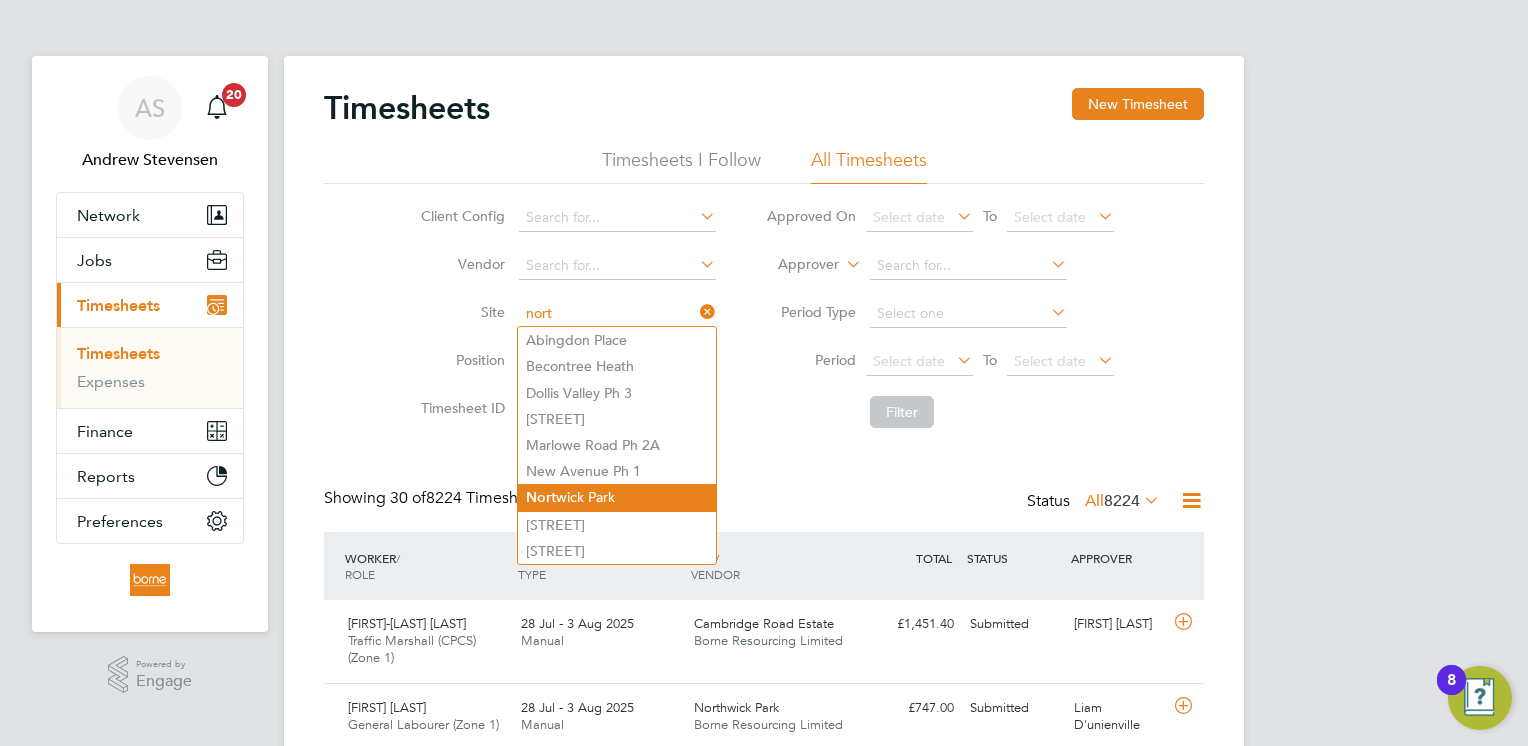 click on "Northwick Park" 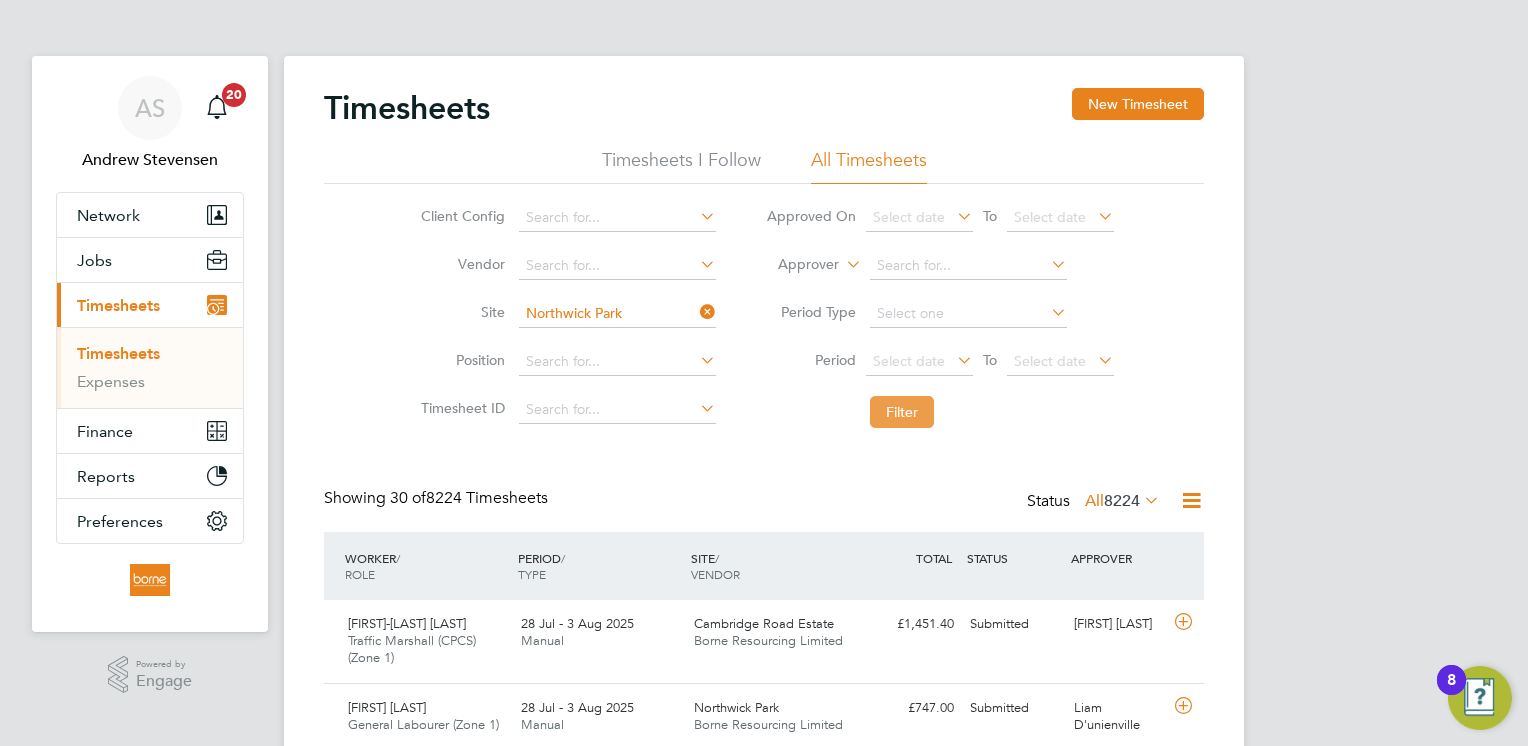 click on "Filter" 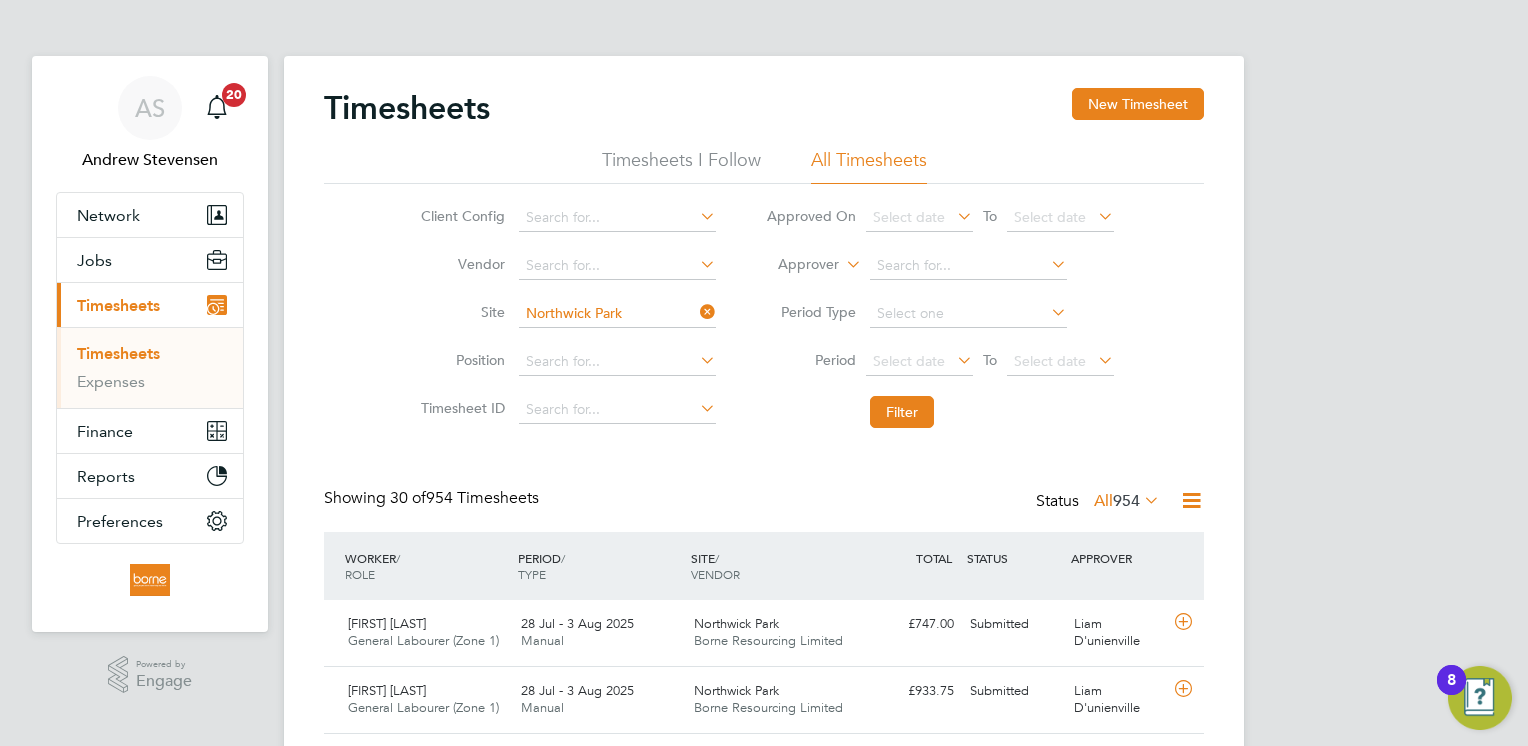 click on "AS Andrew Stevensen Notifications
20 Applications: Network
Team Members Businesses Sites Workers Contacts Jobs
Positions Vacancies Placements Current page: Timesheets
Timesheets Expenses Finance
Invoices & Credit Notes Statements Payments Reports
Margin Report CIS Reports Report Downloads Preferences
My Business Branding Doc. Requirements VMS Configurations Notifications Activity Logs
.st0{fill:#C0C1C2;}
Powered by Engage Timesheets New Timesheet Timesheets I Follow All Timesheets Client Config Vendor Site Northwick Park Position Timesheet ID Approved On
Select date
To
Select date
Approver Period Type Period
Select date
To" at bounding box center [764, 1486] 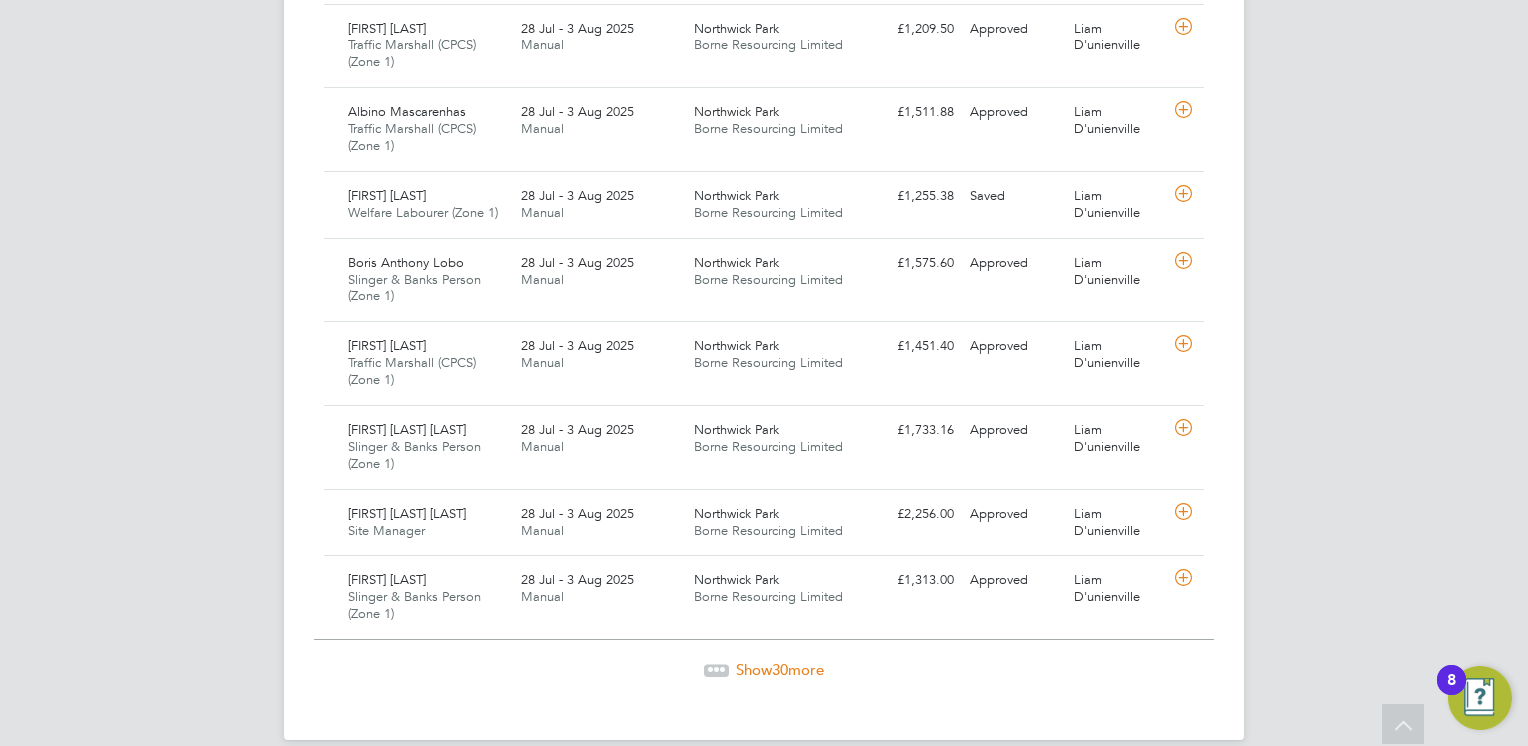 scroll, scrollTop: 2219, scrollLeft: 0, axis: vertical 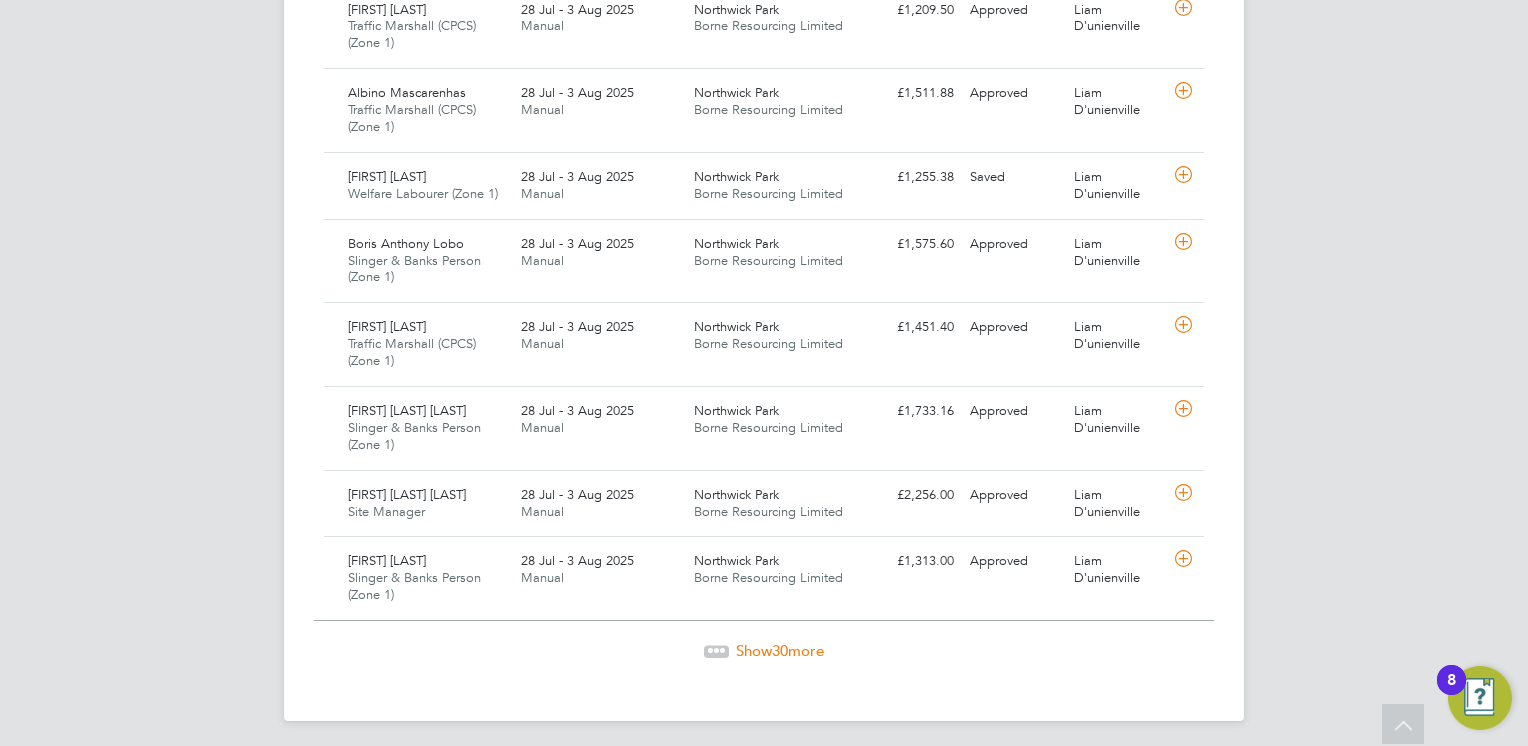 click on "30" 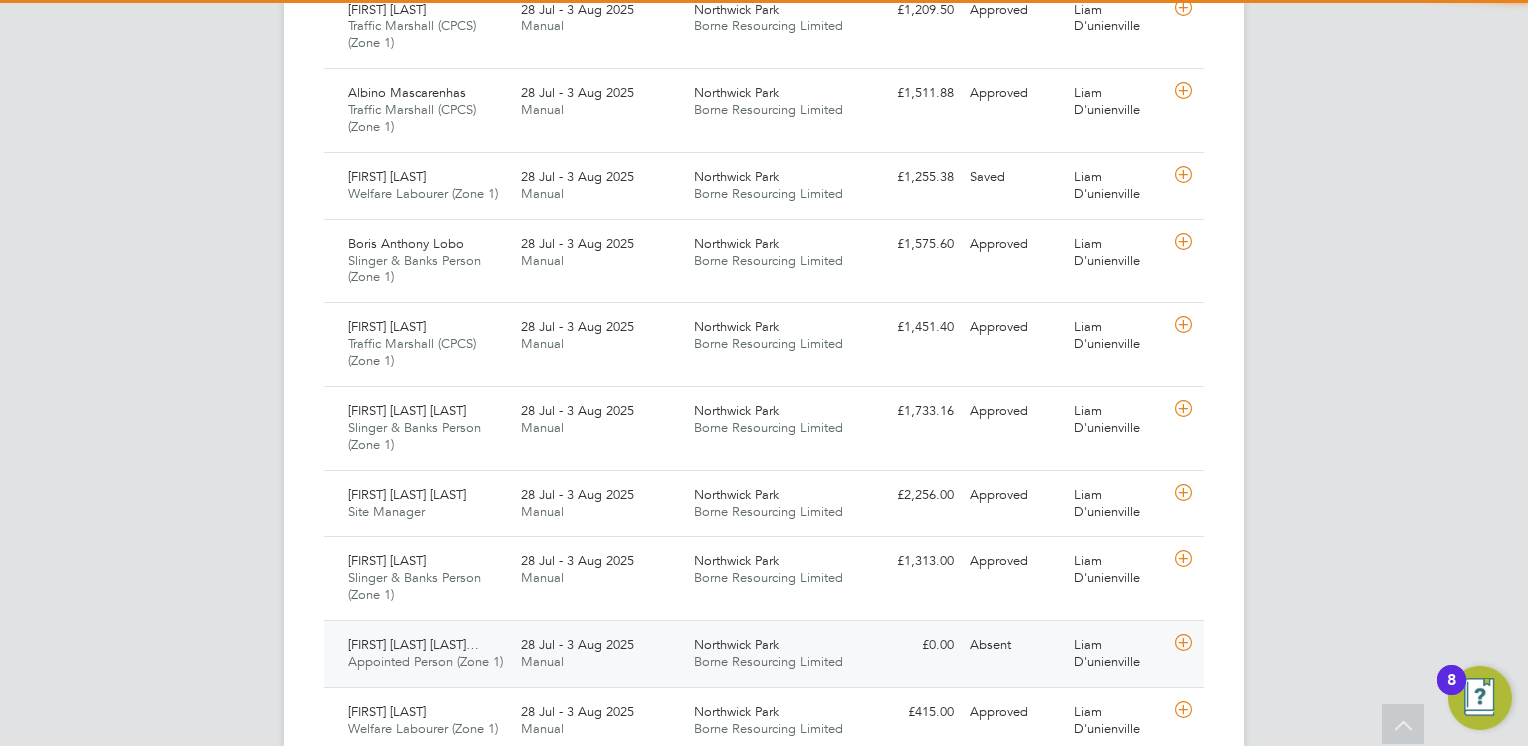 scroll, scrollTop: 9, scrollLeft: 10, axis: both 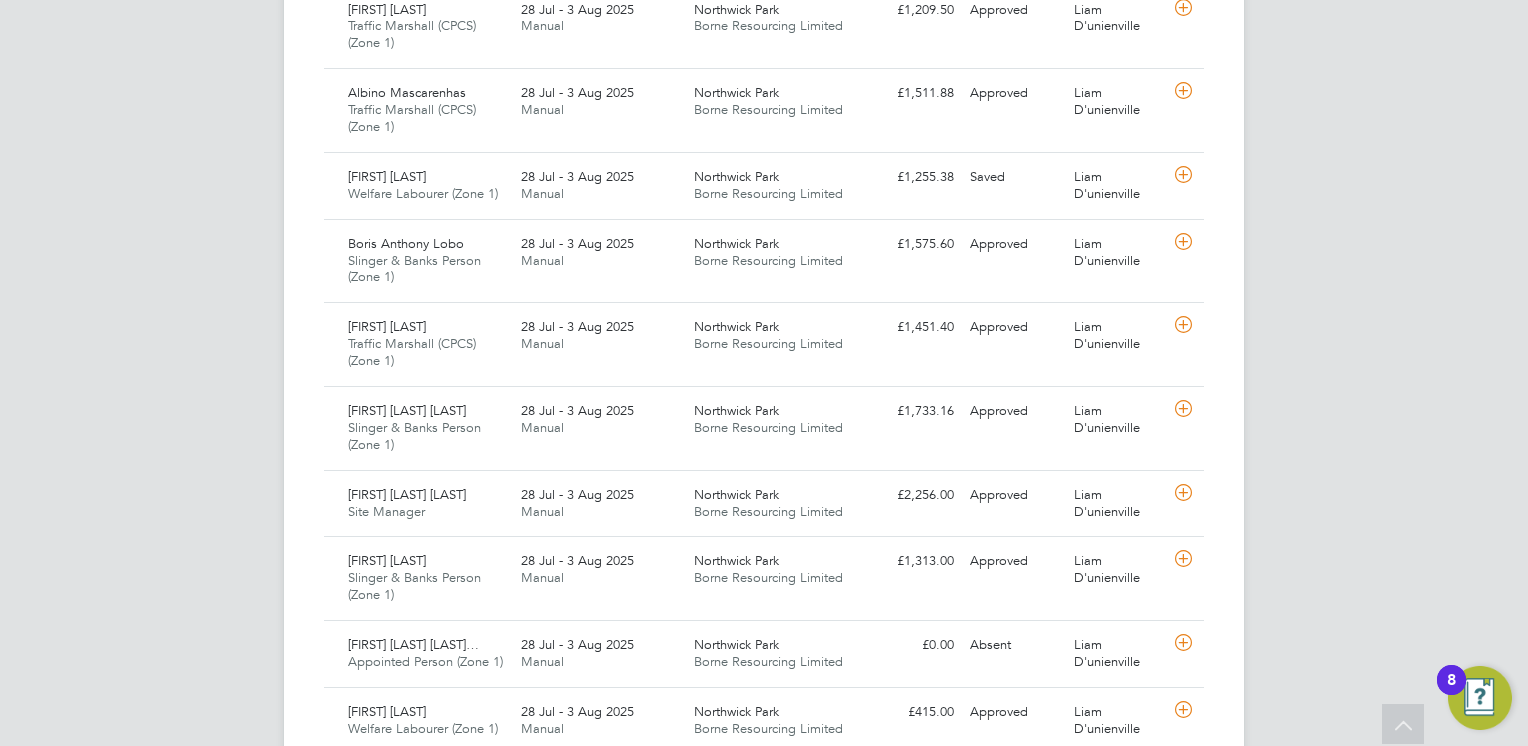 click on "AS Andrew Stevensen Notifications
20 Applications: Network
Team Members Businesses Sites Workers Contacts Jobs
Positions Vacancies Placements Current page: Timesheets
Timesheets Expenses Finance
Invoices & Credit Notes Statements Payments Reports
Margin Report CIS Reports Report Downloads Preferences
My Business Branding Doc. Requirements VMS Configurations Notifications Activity Logs
.st0{fill:#C0C1C2;}
Powered by Engage Timesheets New Timesheet Timesheets I Follow All Timesheets Client Config Vendor Site Northwick Park Position Timesheet ID Approved On
Select date
To
Select date
Approver Period Type Period
Select date
To" at bounding box center (764, 370) 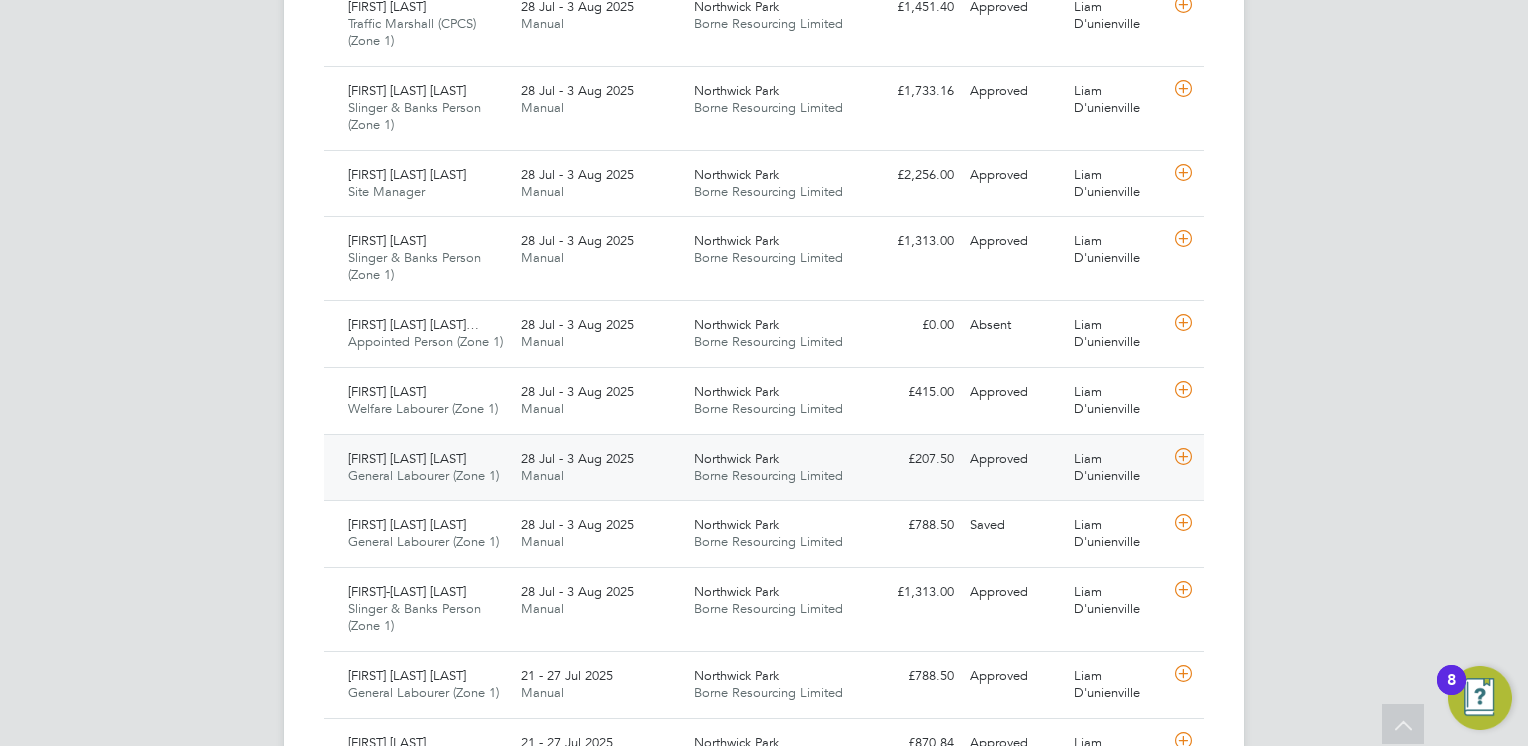 click 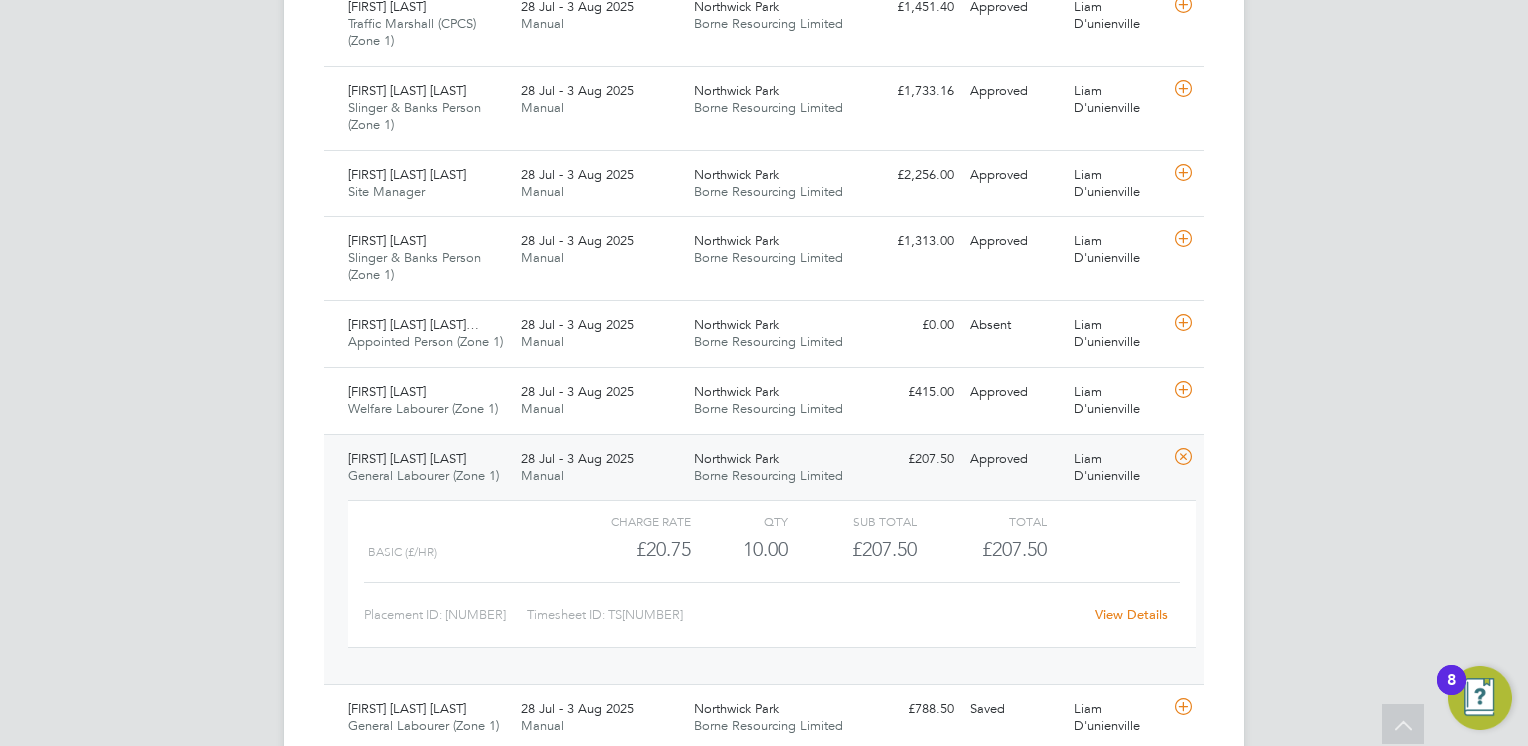 click on "AS Andrew Stevensen Notifications
20 Applications: Network
Team Members Businesses Sites Workers Contacts Jobs
Positions Vacancies Placements Current page: Timesheets
Timesheets Expenses Finance
Invoices & Credit Notes Statements Payments Reports
Margin Report CIS Reports Report Downloads Preferences
My Business Branding Doc. Requirements VMS Configurations Notifications Activity Logs
.st0{fill:#C0C1C2;}
Powered by Engage Timesheets New Timesheet Timesheets I Follow All Timesheets Client Config Vendor Site Northwick Park Position Timesheet ID Approved On
Select date
To
Select date
Approver Period Type Period
Select date
To" at bounding box center (764, 142) 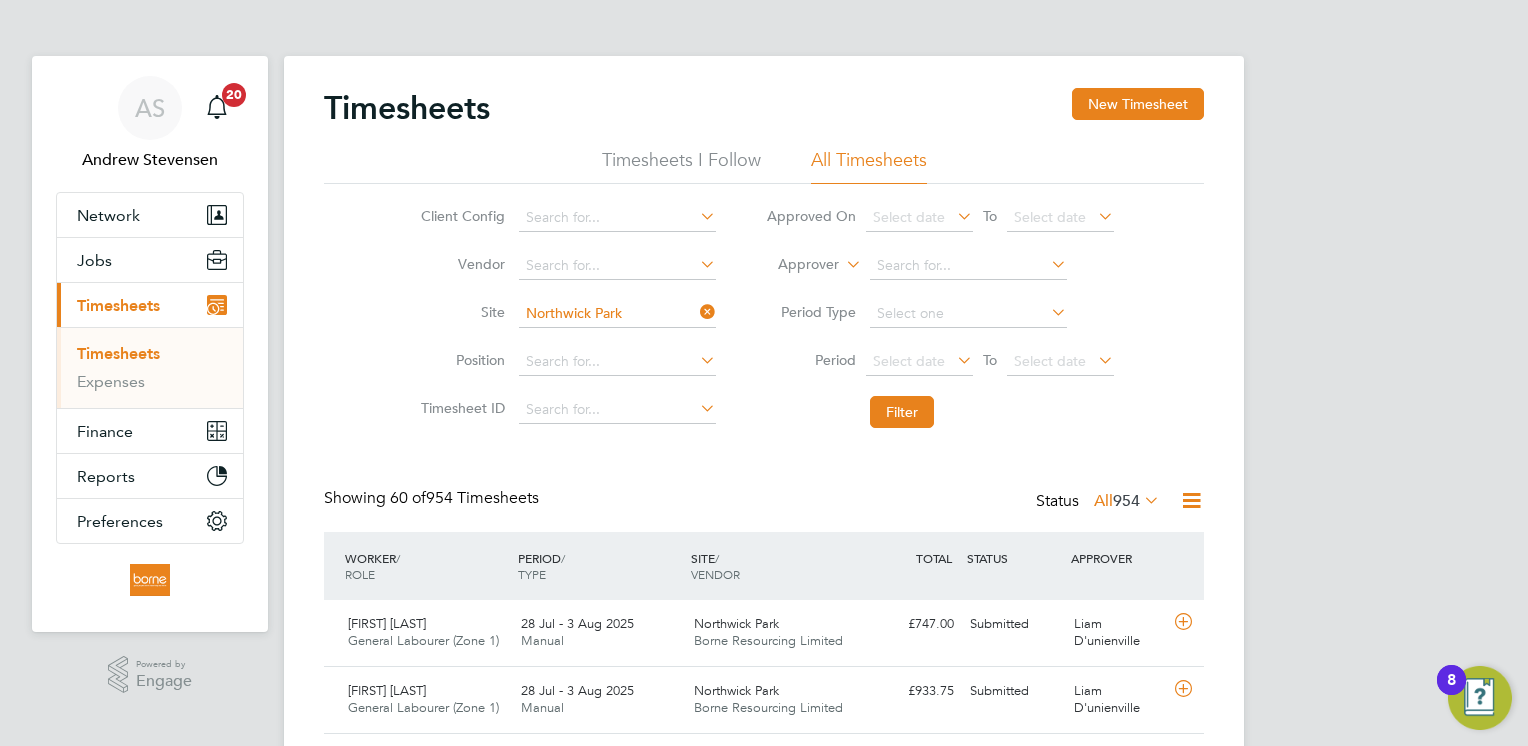 click 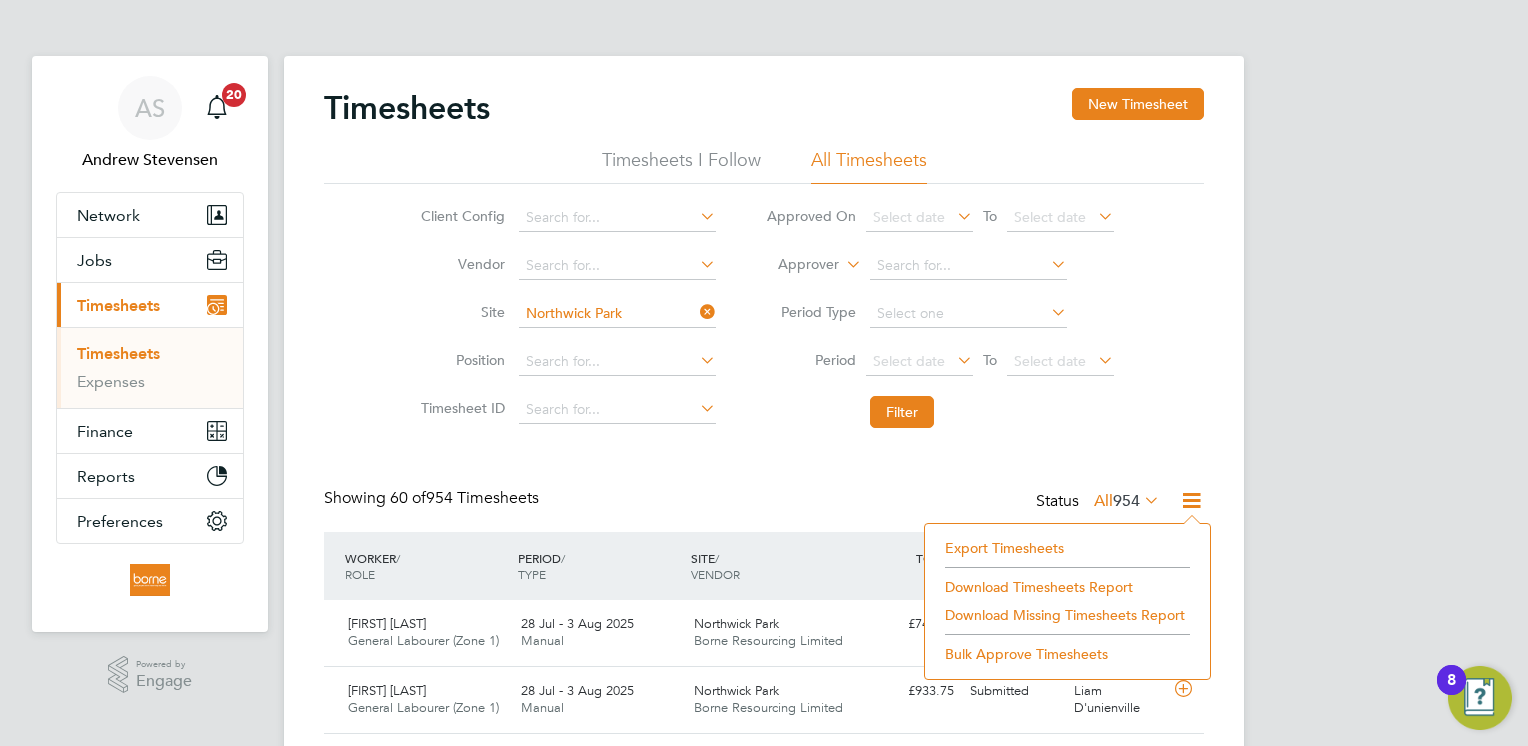 click on "AS Andrew Stevensen Notifications
20 Applications: Network
Team Members Businesses Sites Workers Contacts Jobs
Positions Vacancies Placements Current page: Timesheets
Timesheets Expenses Finance
Invoices & Credit Notes Statements Payments Reports
Margin Report CIS Reports Report Downloads Preferences
My Business Branding Doc. Requirements VMS Configurations Notifications Activity Logs
.st0{fill:#C0C1C2;}
Powered by Engage Timesheets New Timesheet Timesheets I Follow All Timesheets Client Config Vendor Site Northwick Park Position Timesheet ID Approved On
Select date
To
Select date
Approver Period Type Period
Select date
To" at bounding box center [764, 2681] 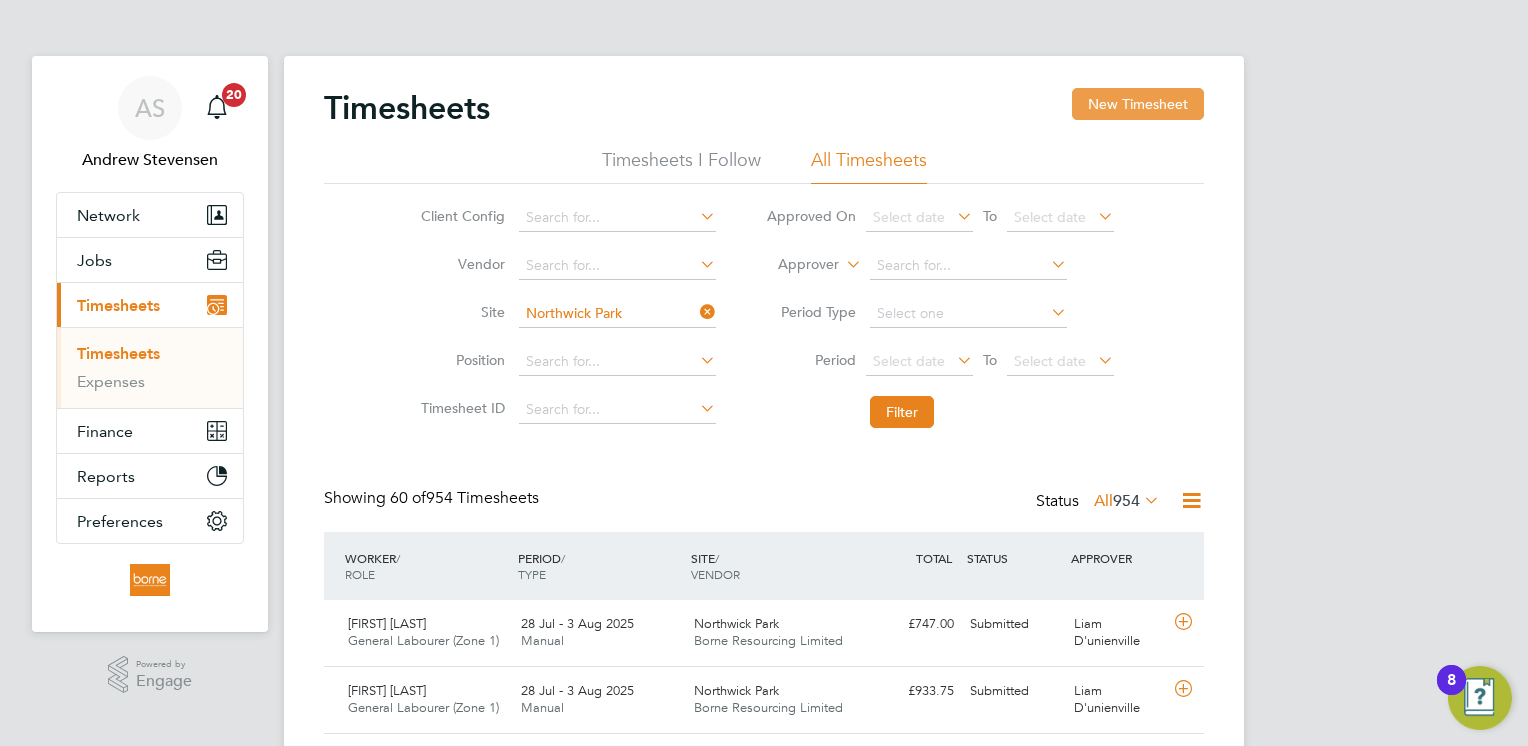 click on "New Timesheet" 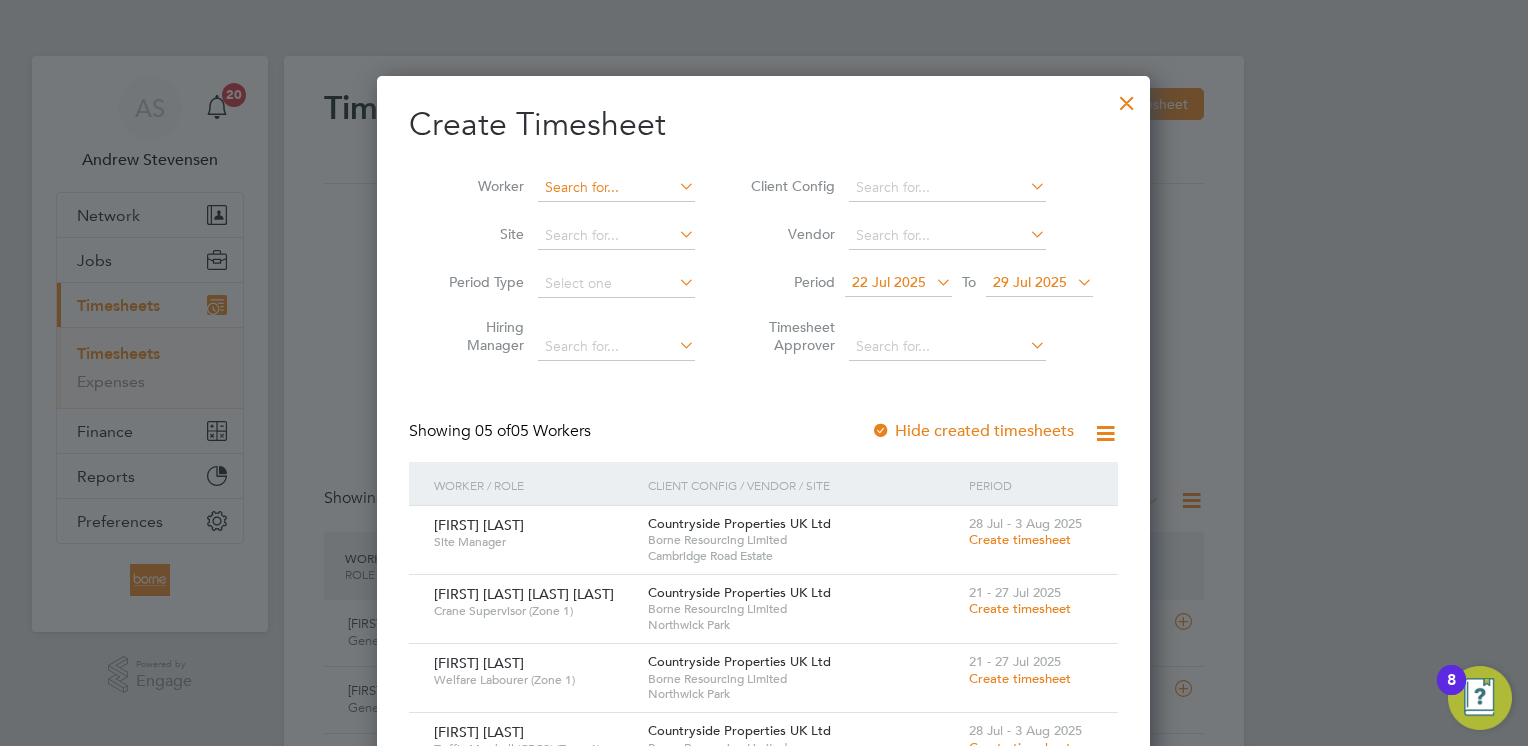 click at bounding box center (616, 188) 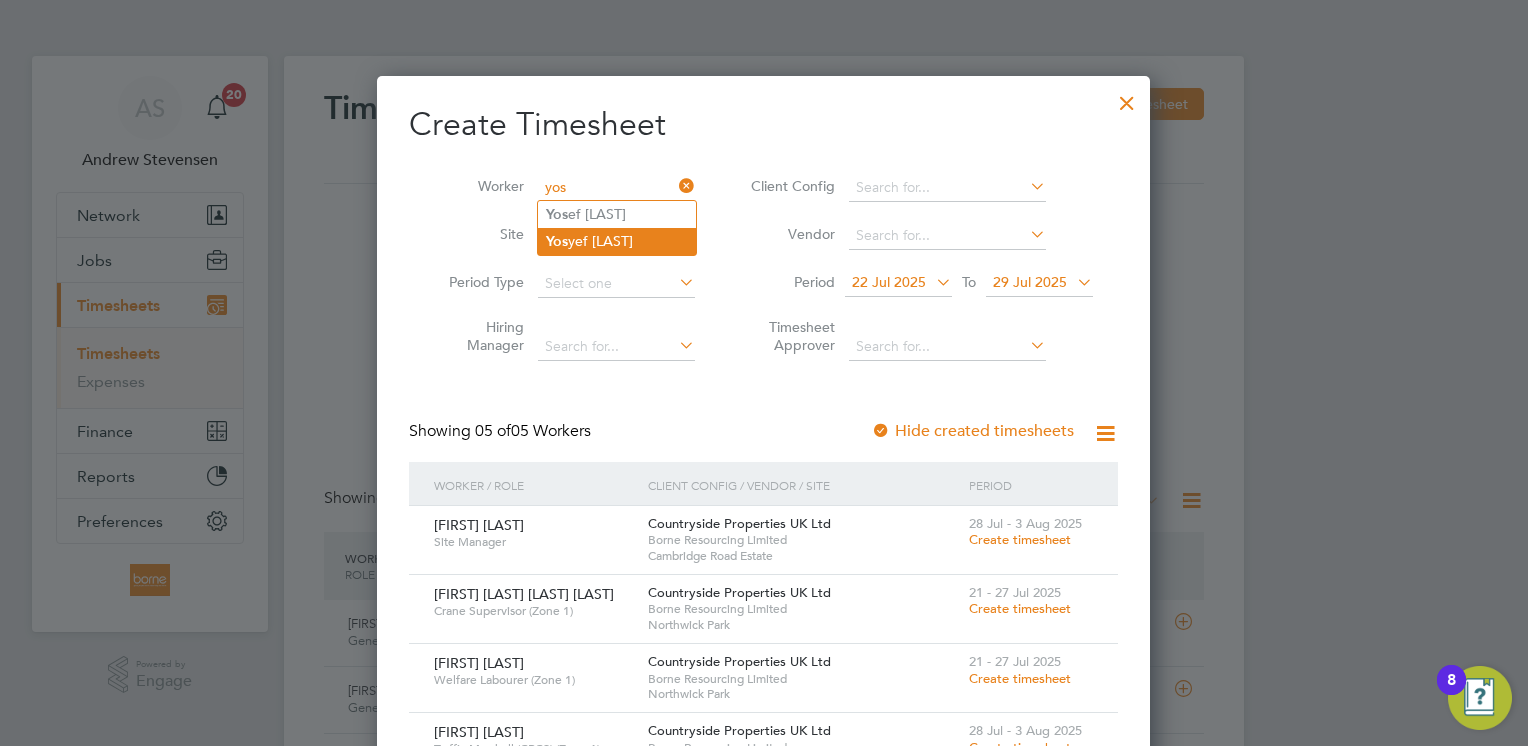 click on "Yos yef [LAST]" 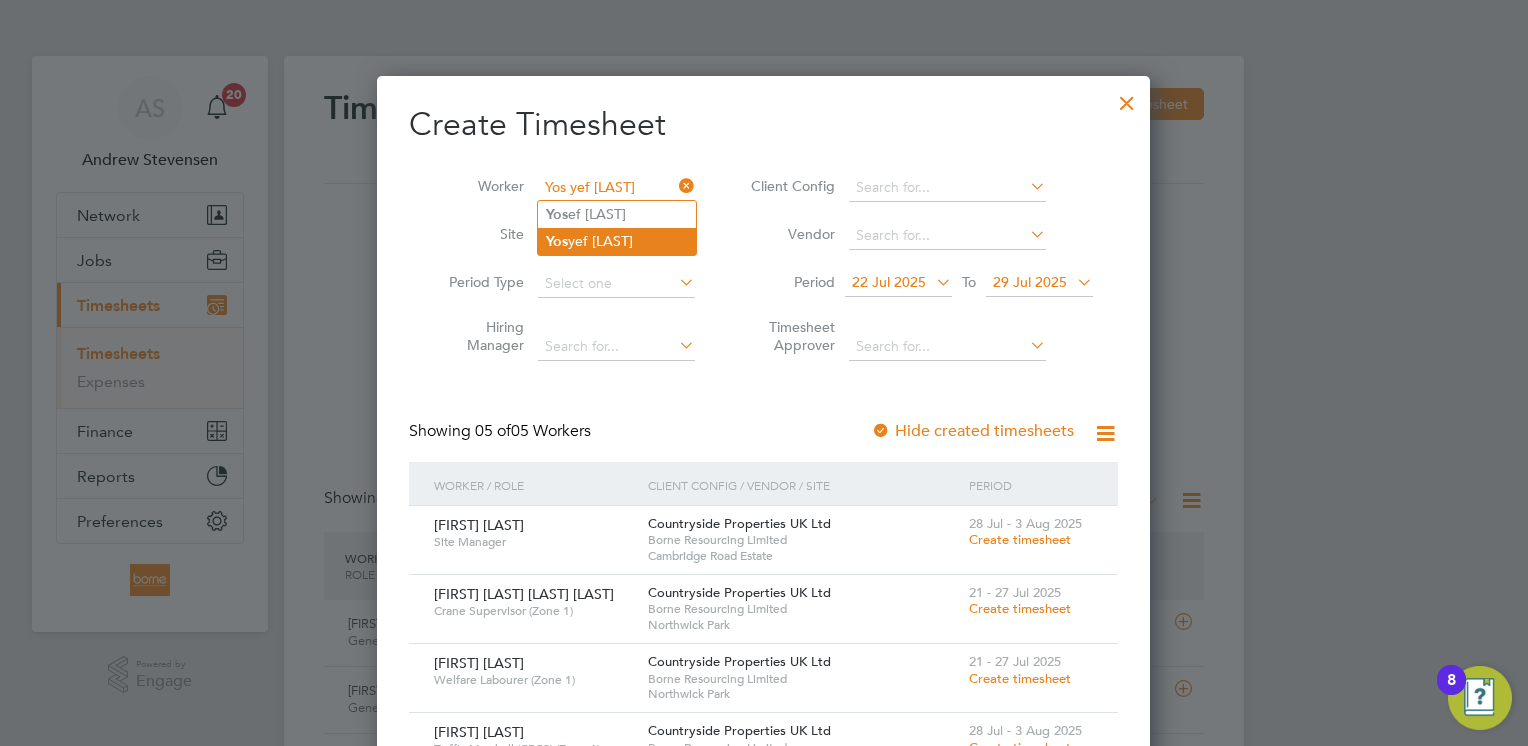 scroll, scrollTop: 10, scrollLeft: 10, axis: both 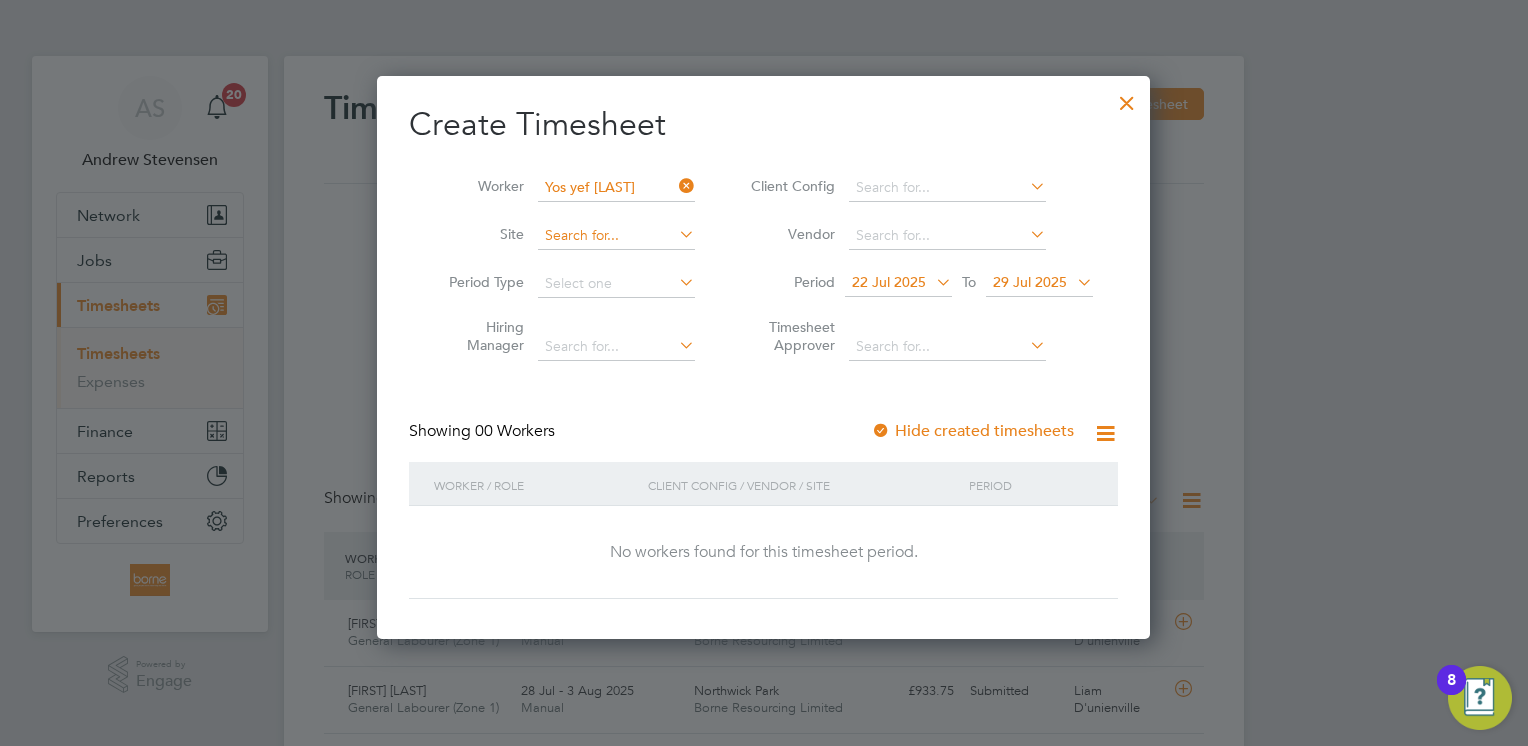 click at bounding box center [616, 236] 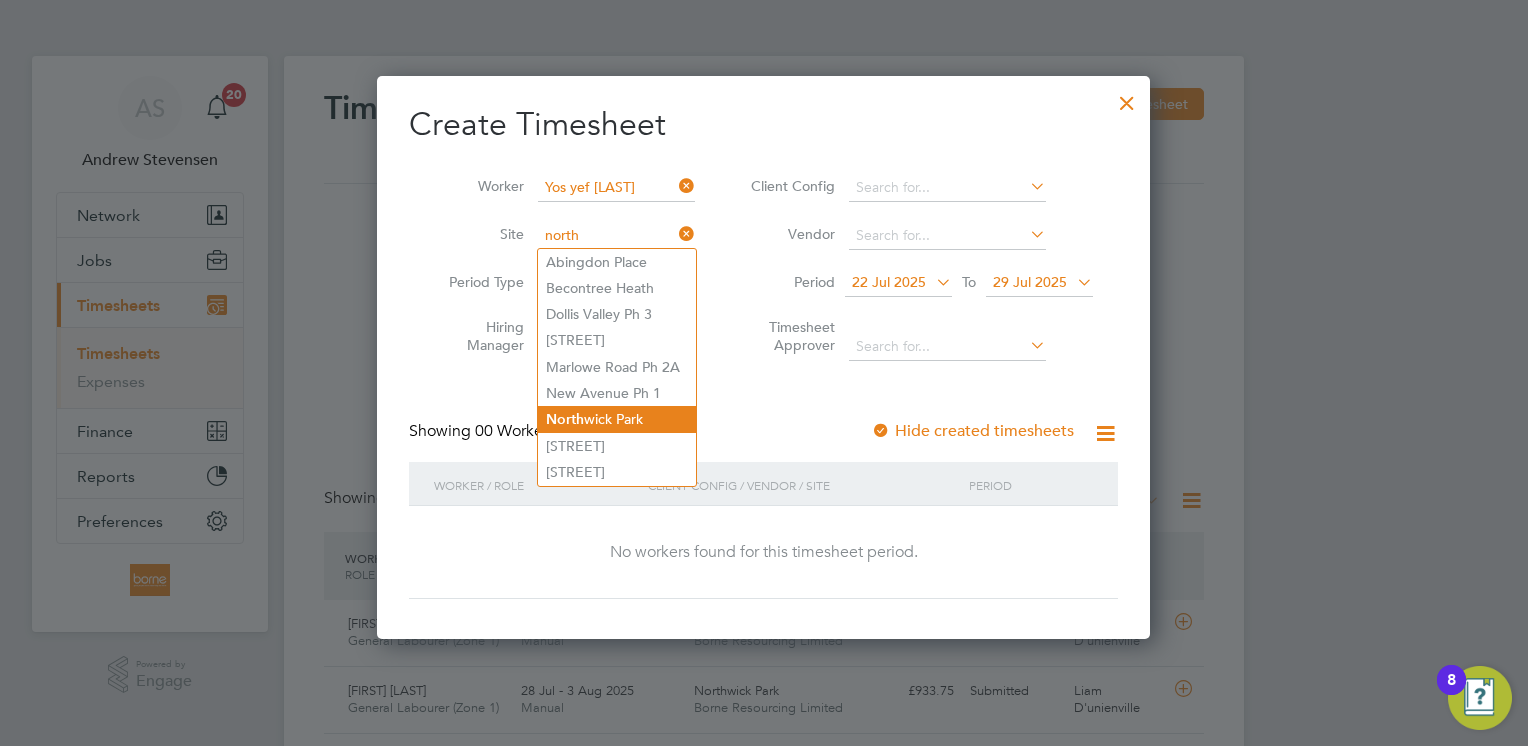 click on "Northwick Park" 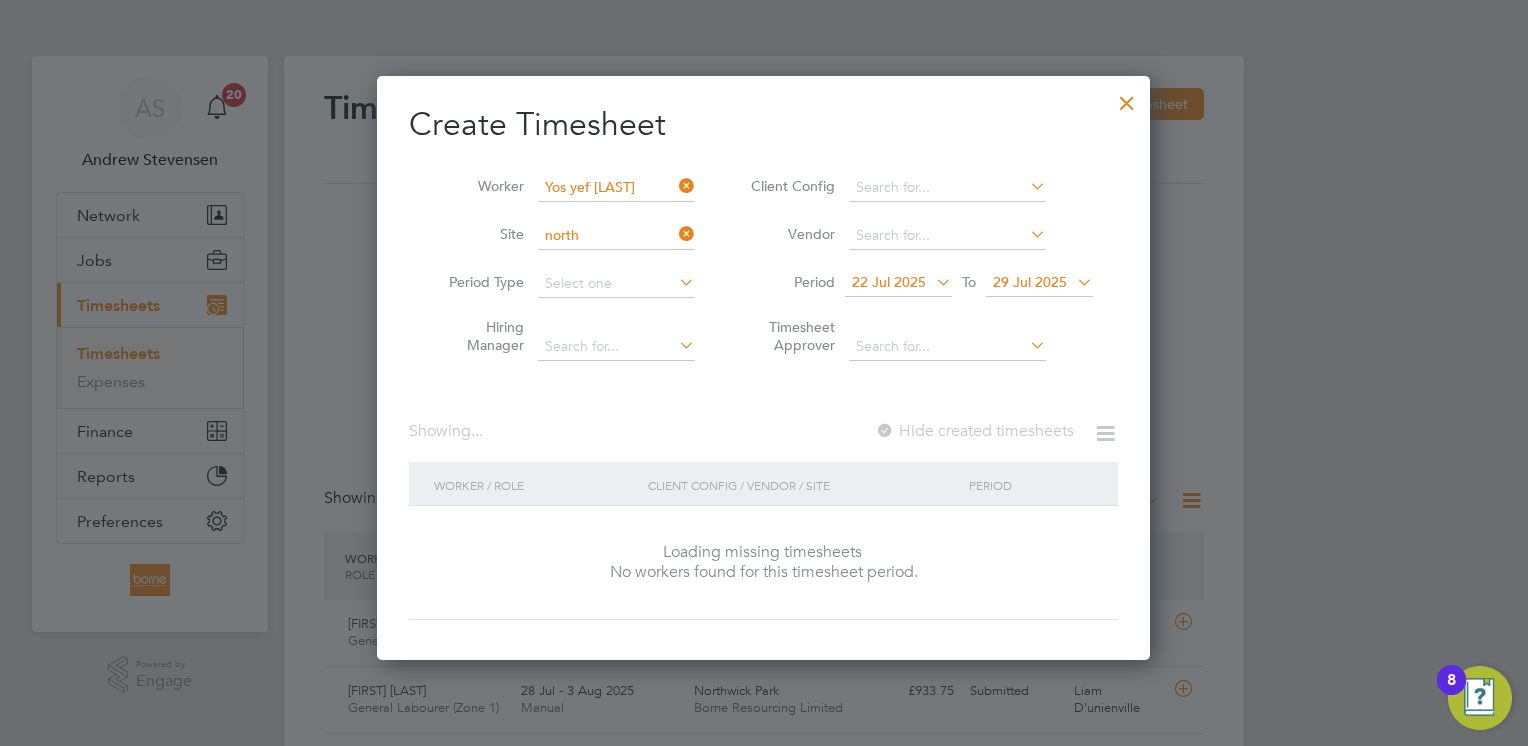 type on "Northwick Park" 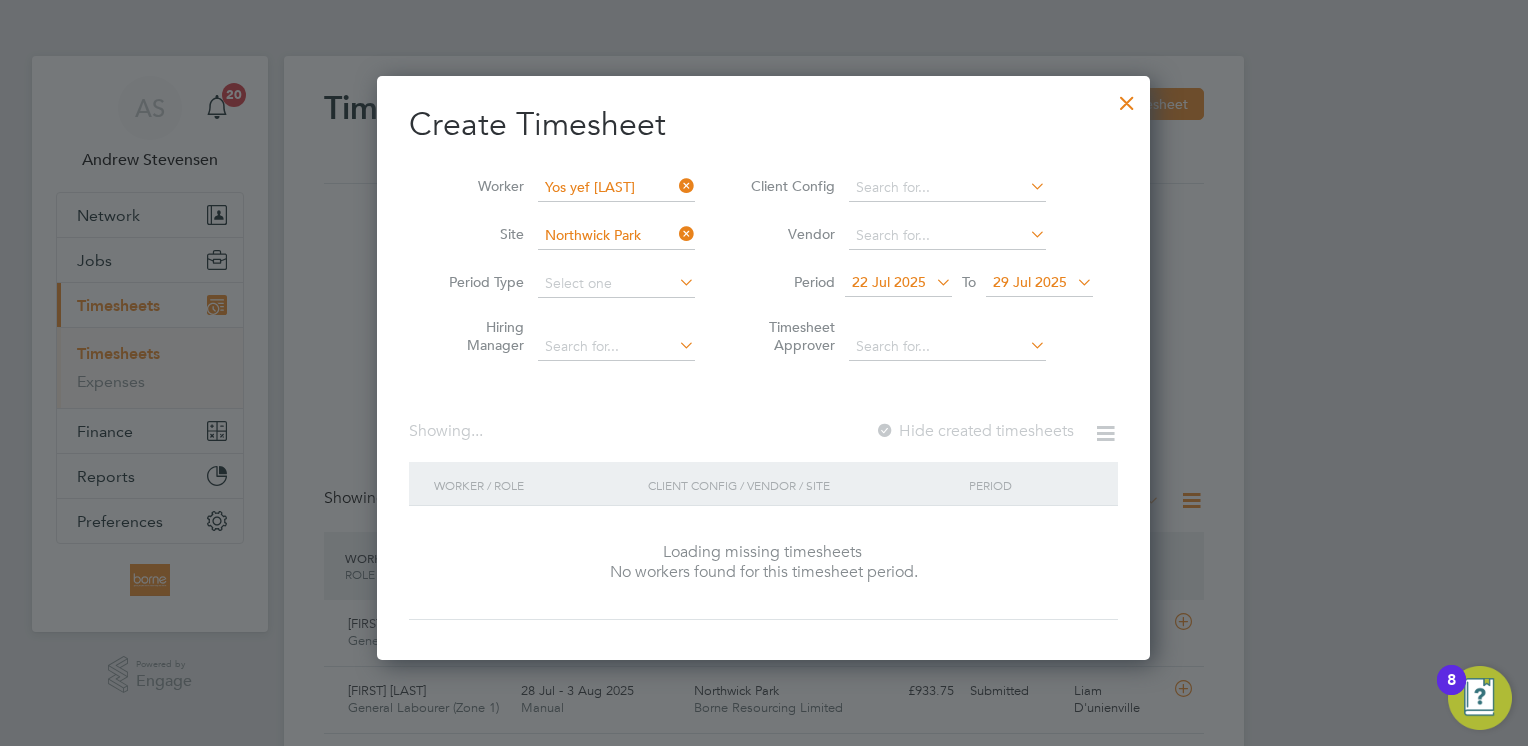 scroll, scrollTop: 32, scrollLeft: 10, axis: both 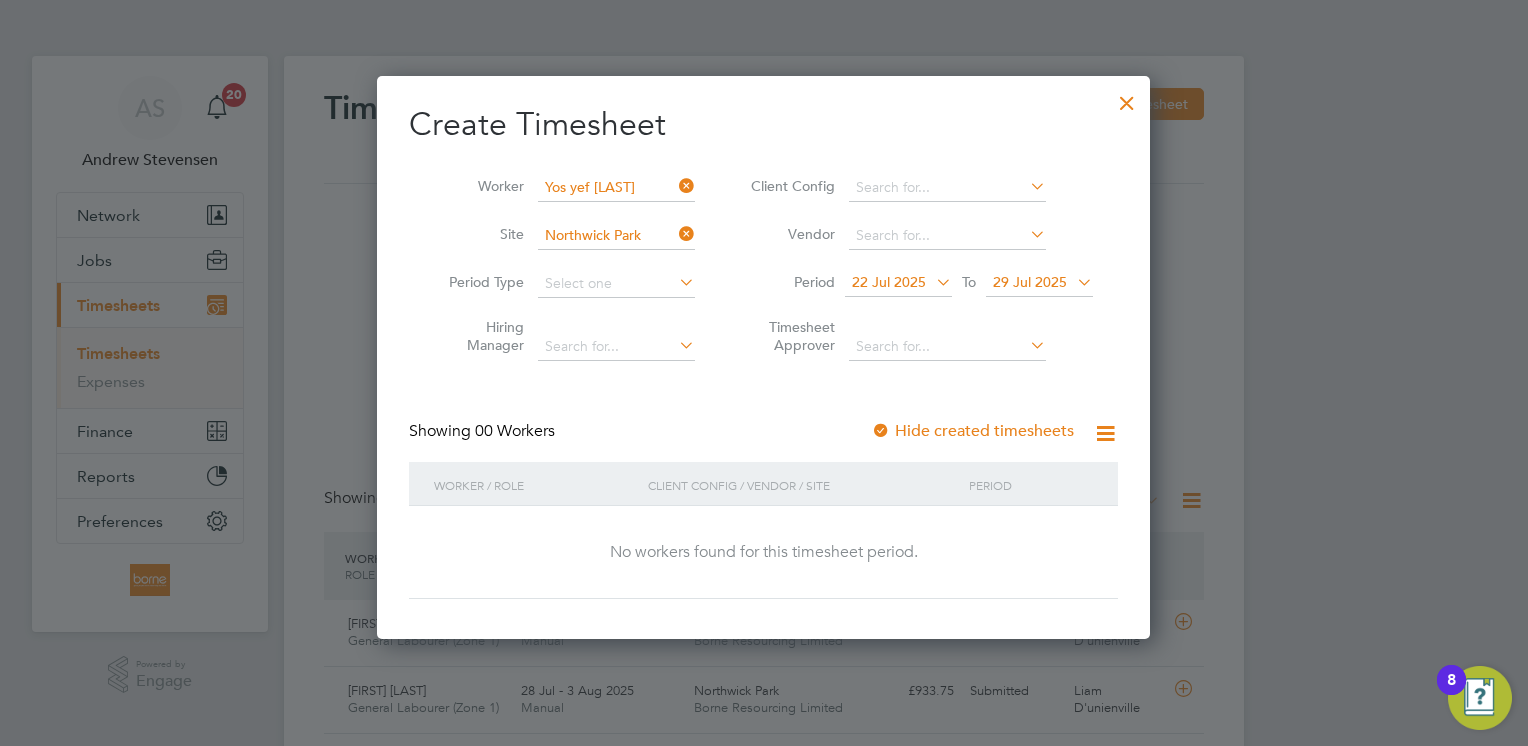 click at bounding box center [675, 282] 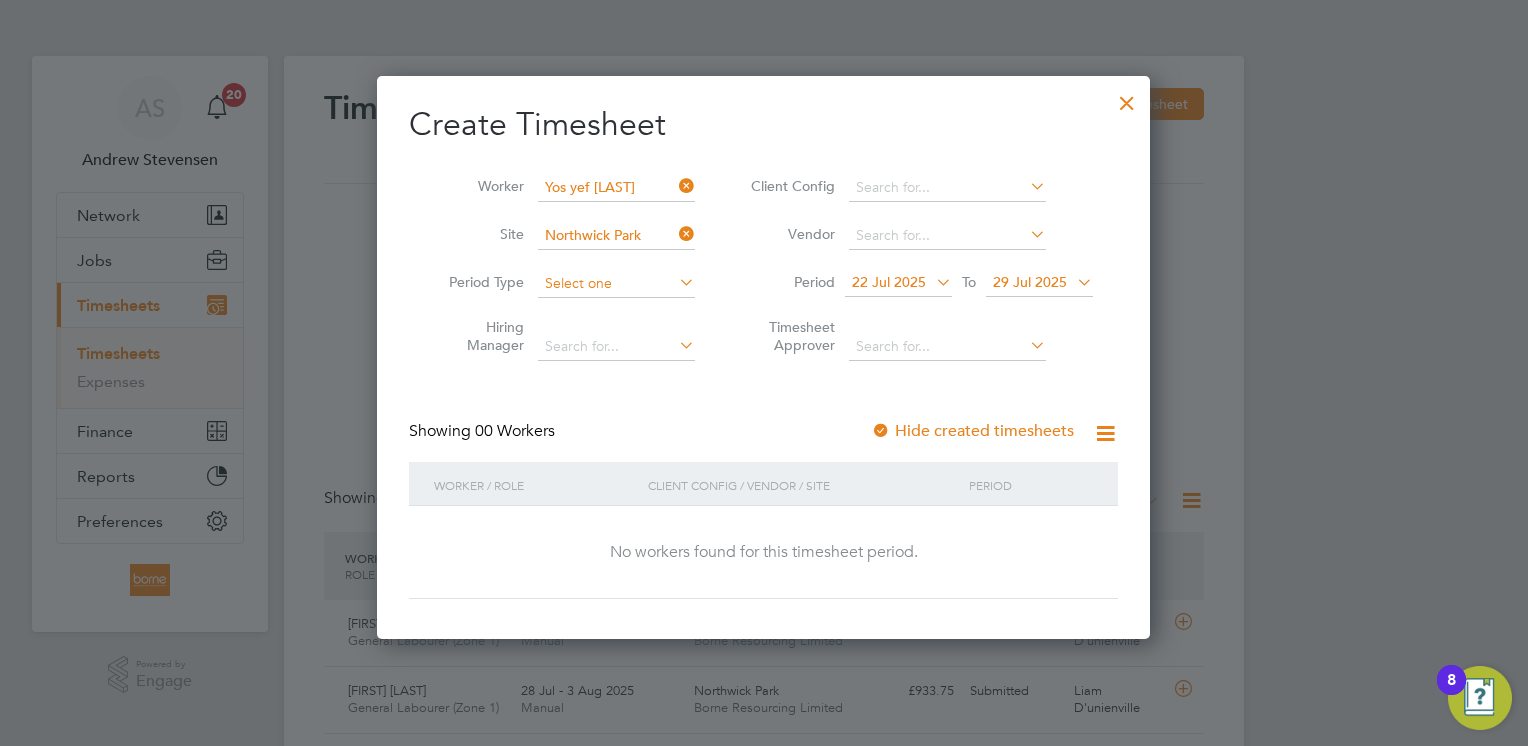 click at bounding box center [616, 284] 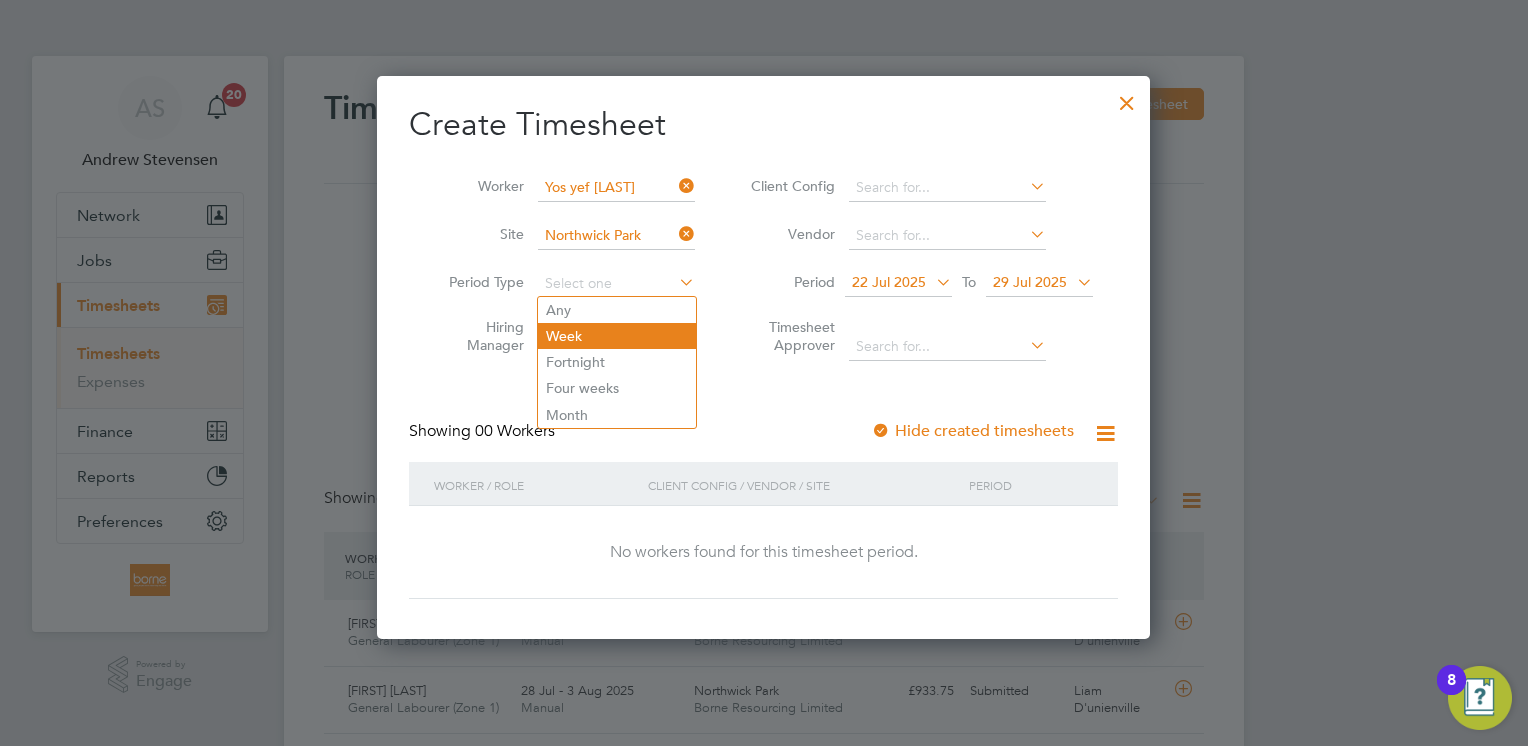 click on "Week" 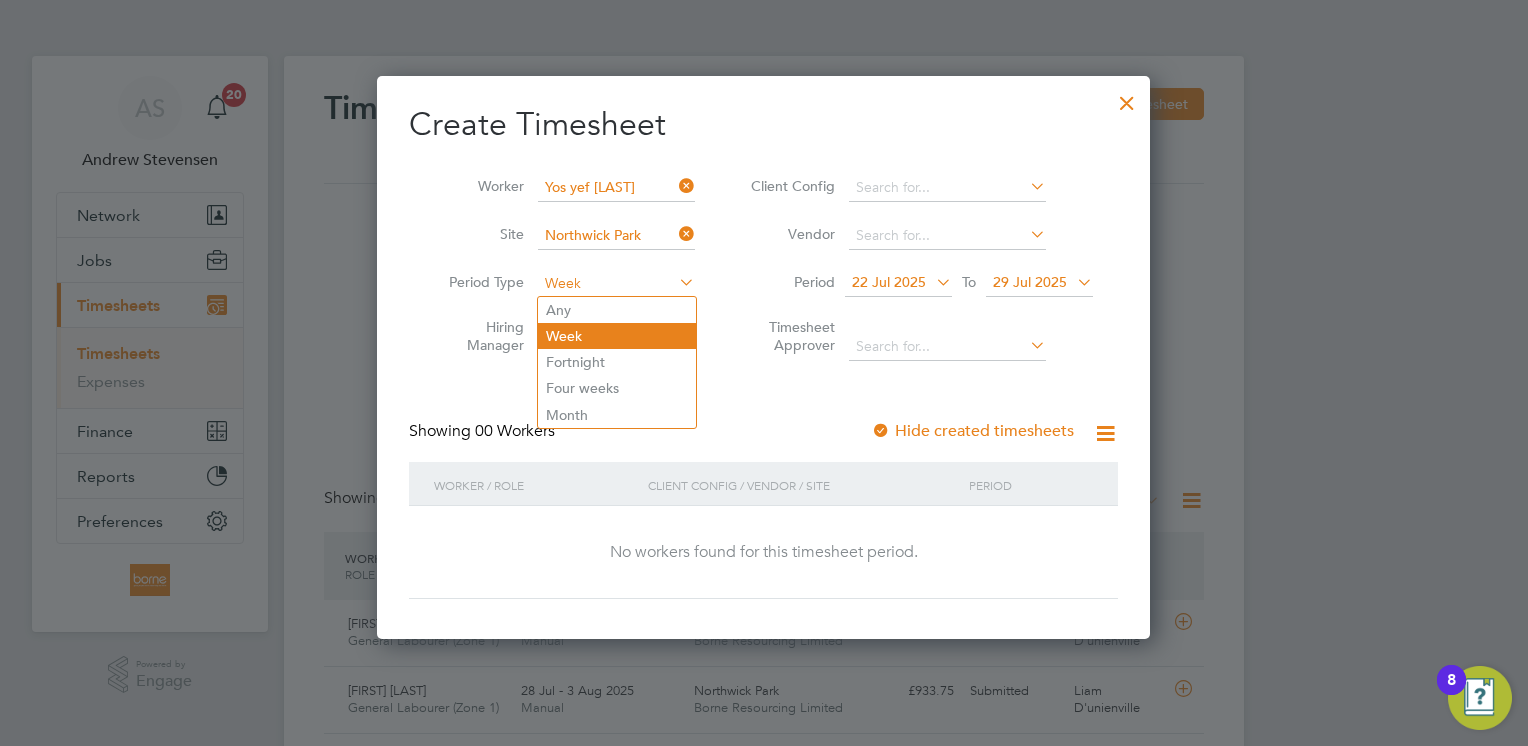 scroll, scrollTop: 10, scrollLeft: 10, axis: both 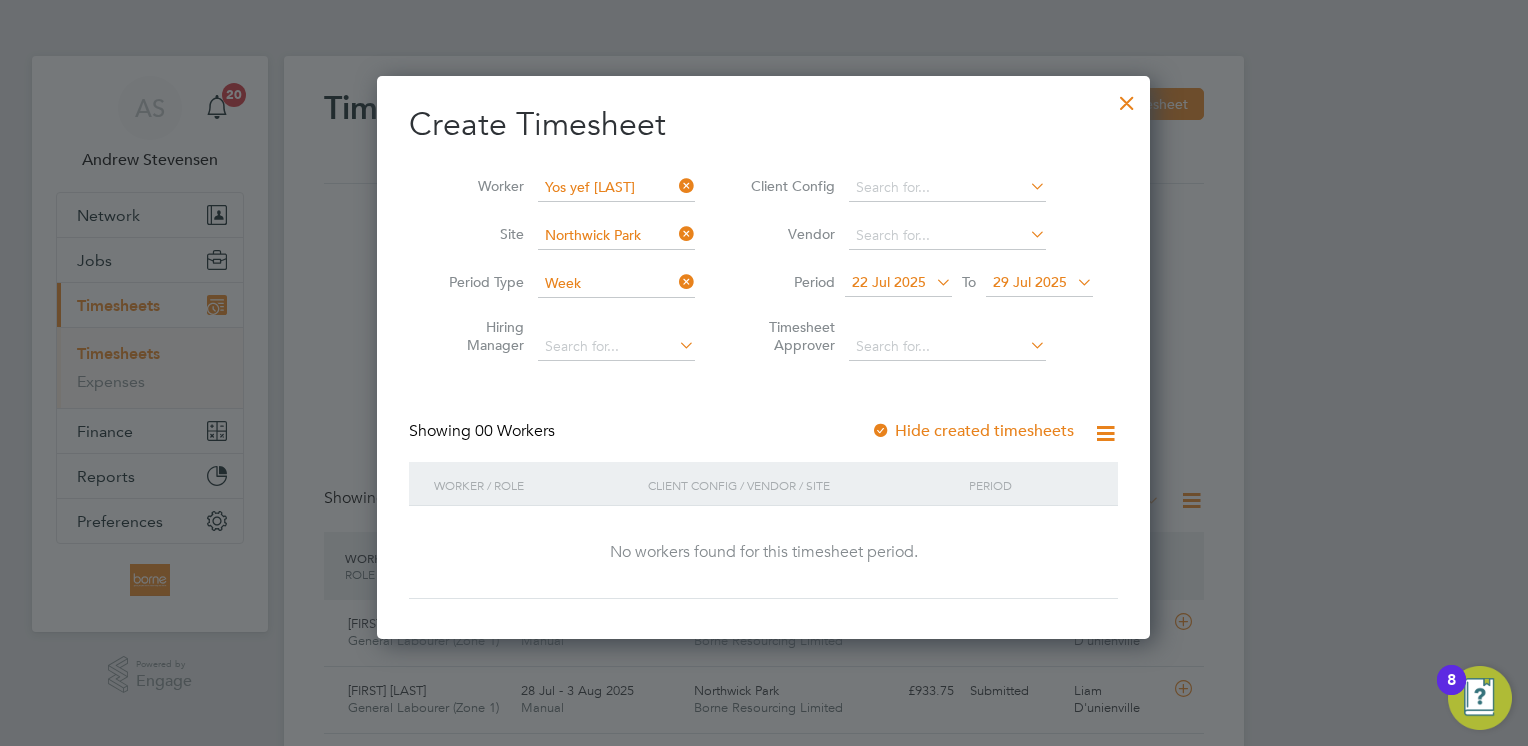 click at bounding box center [932, 282] 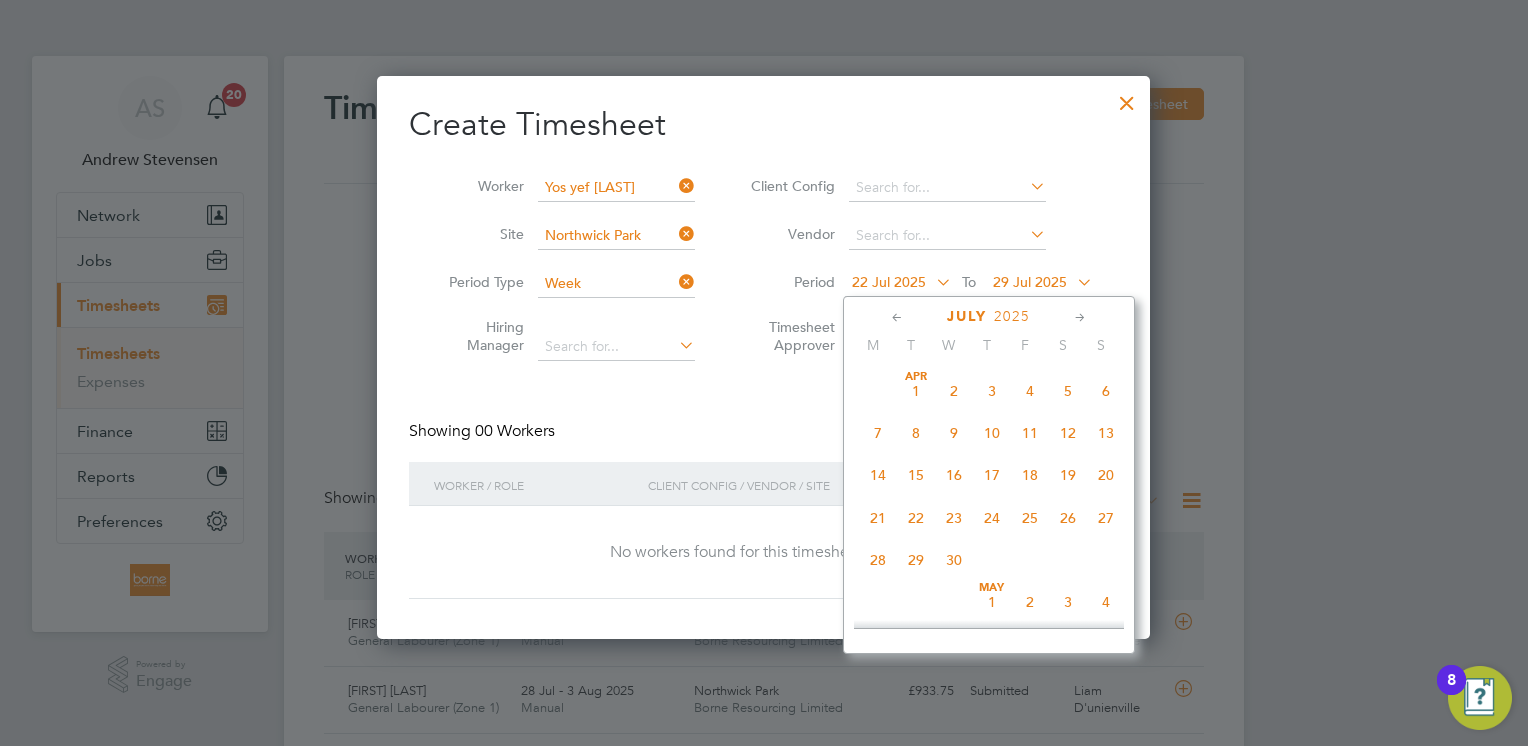 scroll, scrollTop: 739, scrollLeft: 0, axis: vertical 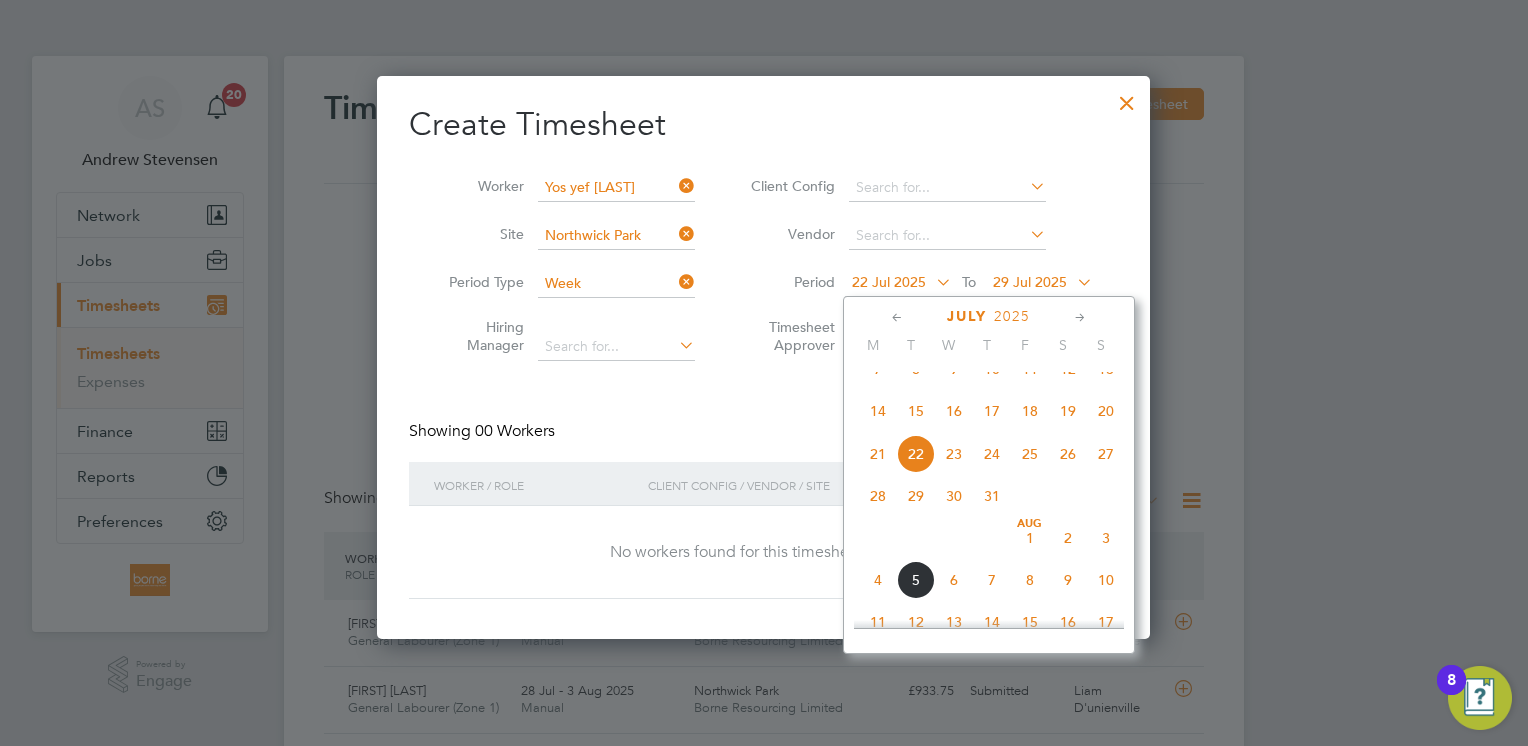 click on "28" 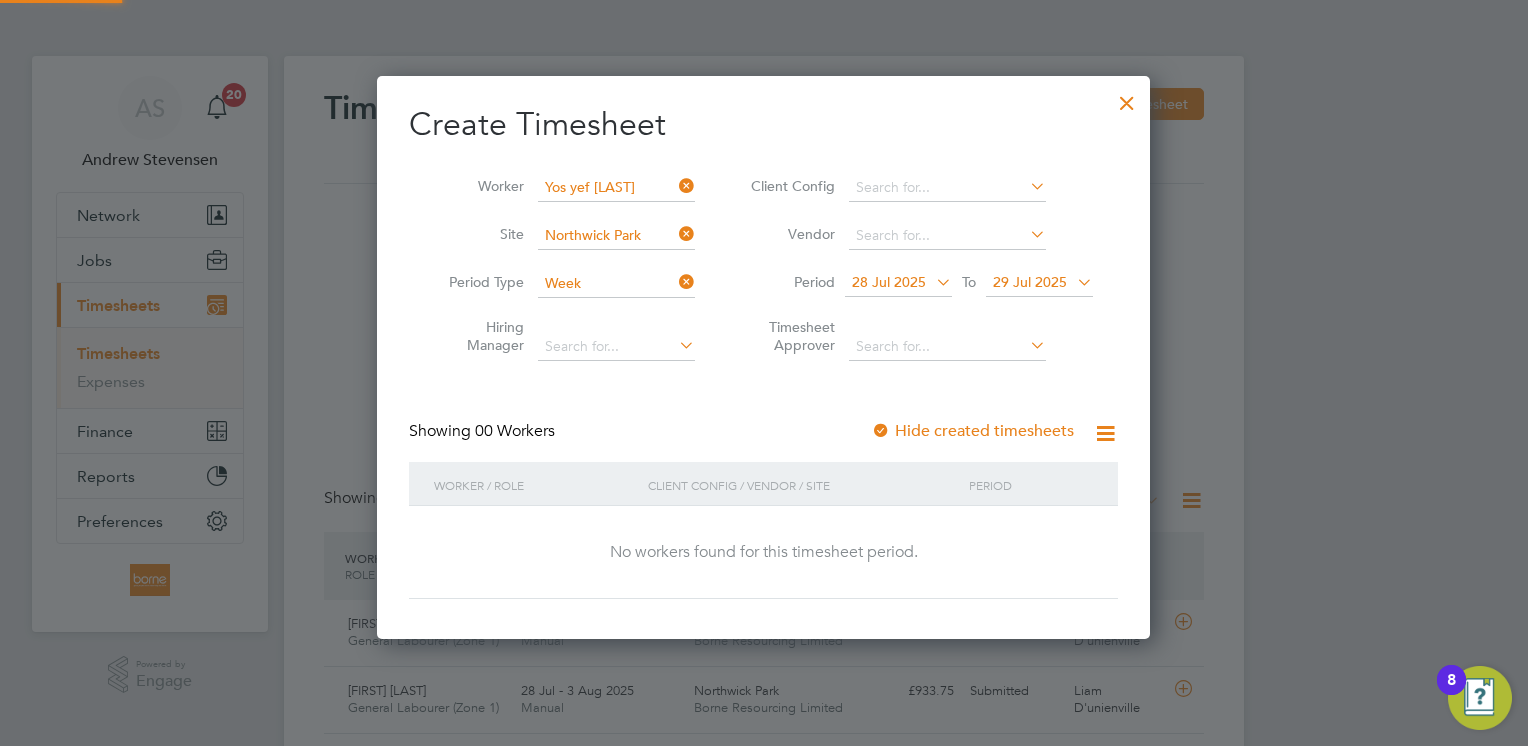 scroll, scrollTop: 10, scrollLeft: 10, axis: both 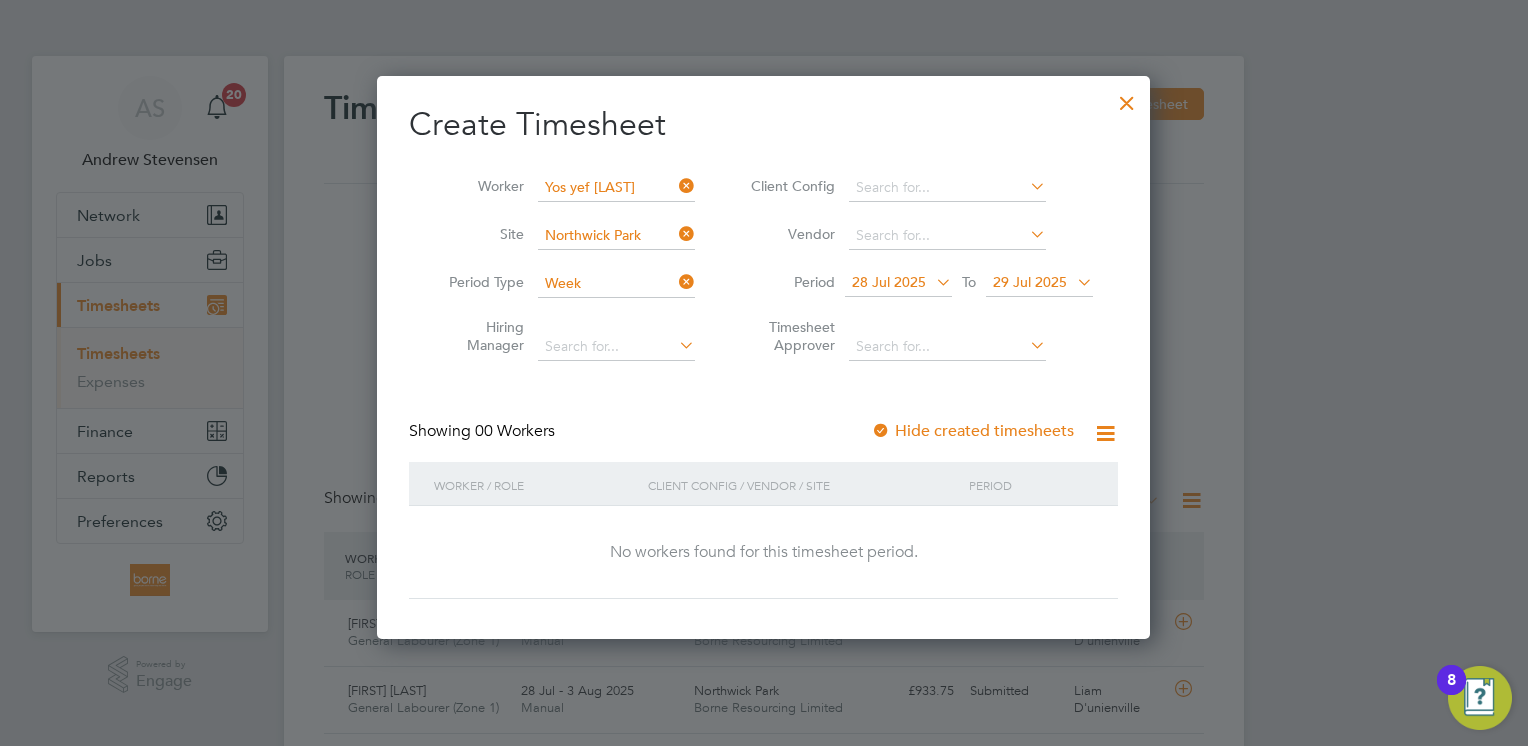 click at bounding box center (1073, 282) 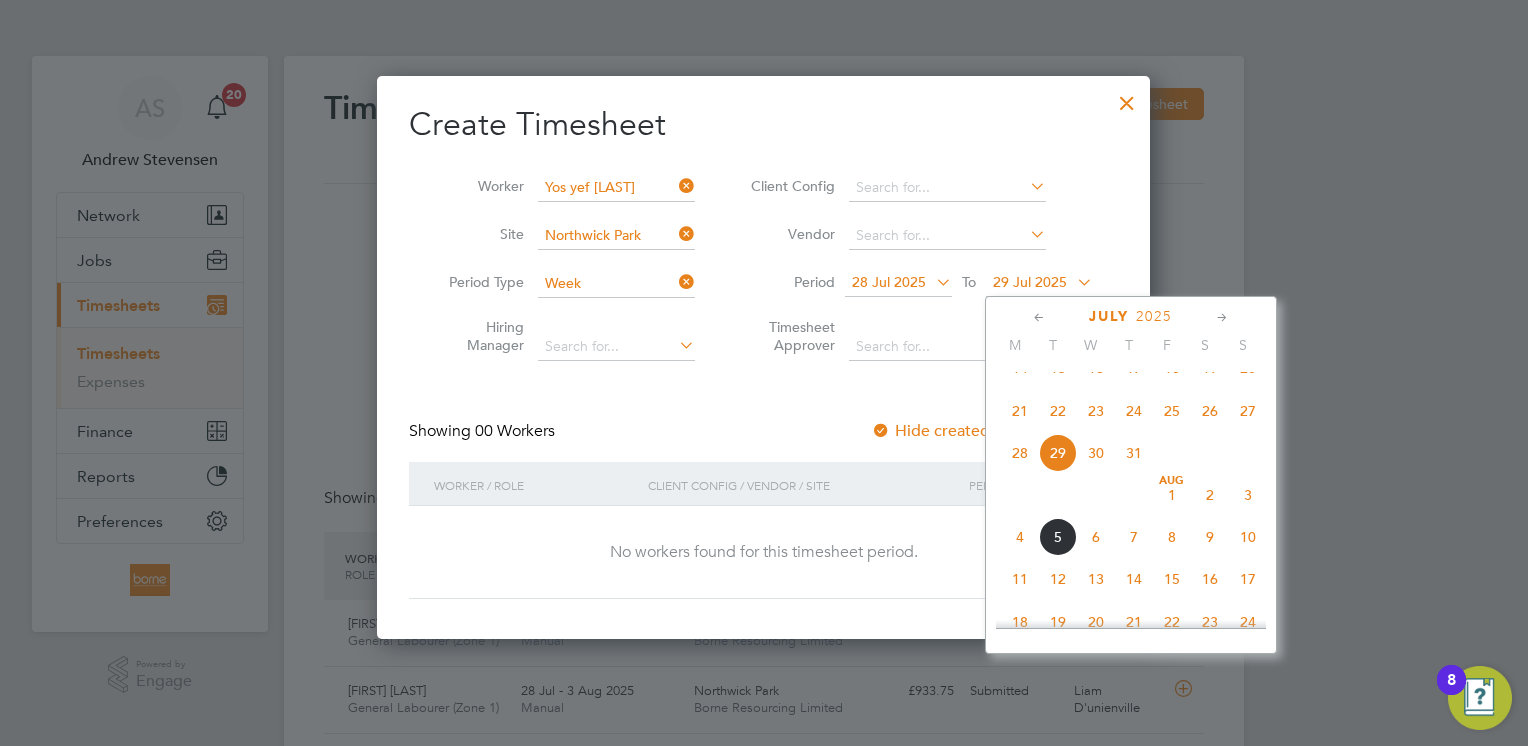 click on "3" 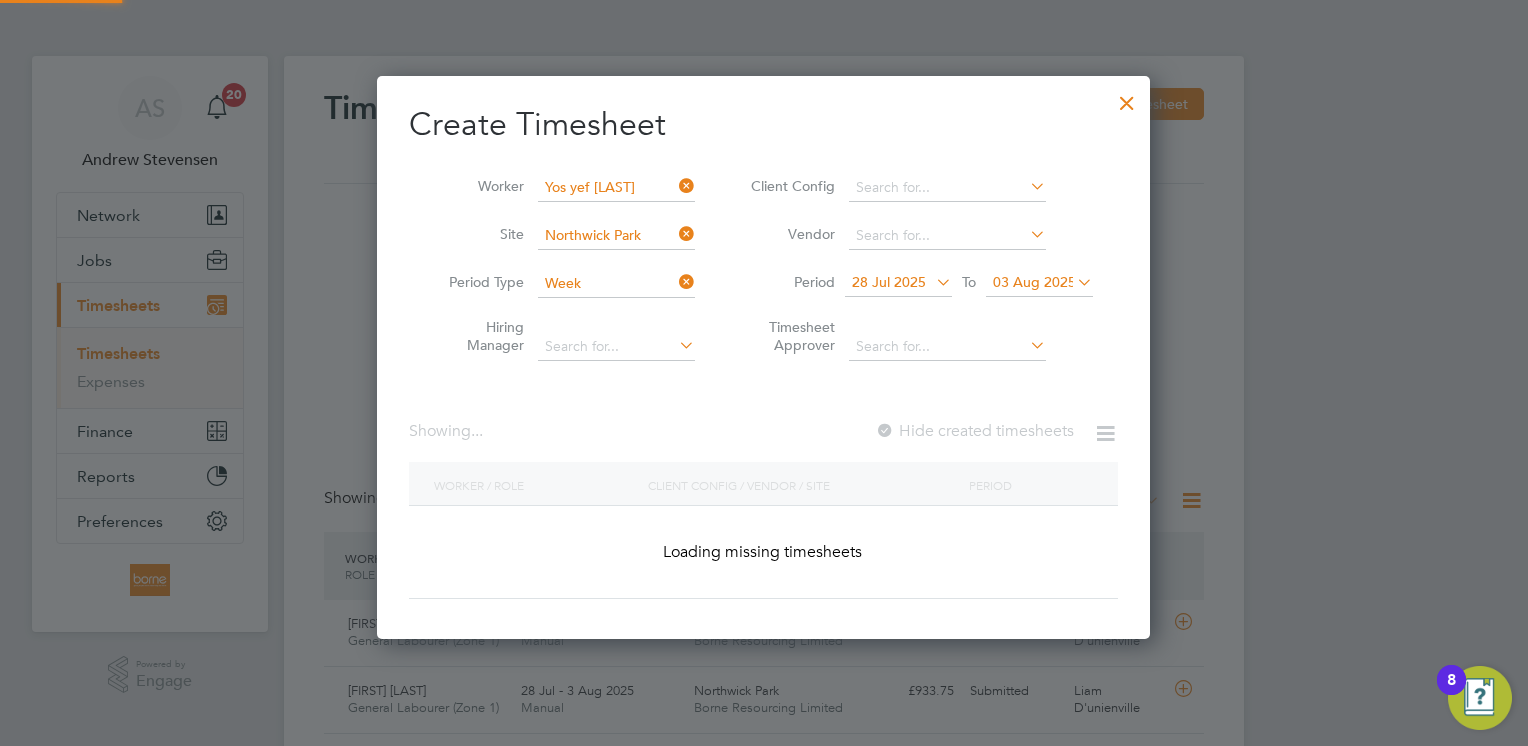 scroll, scrollTop: 10, scrollLeft: 10, axis: both 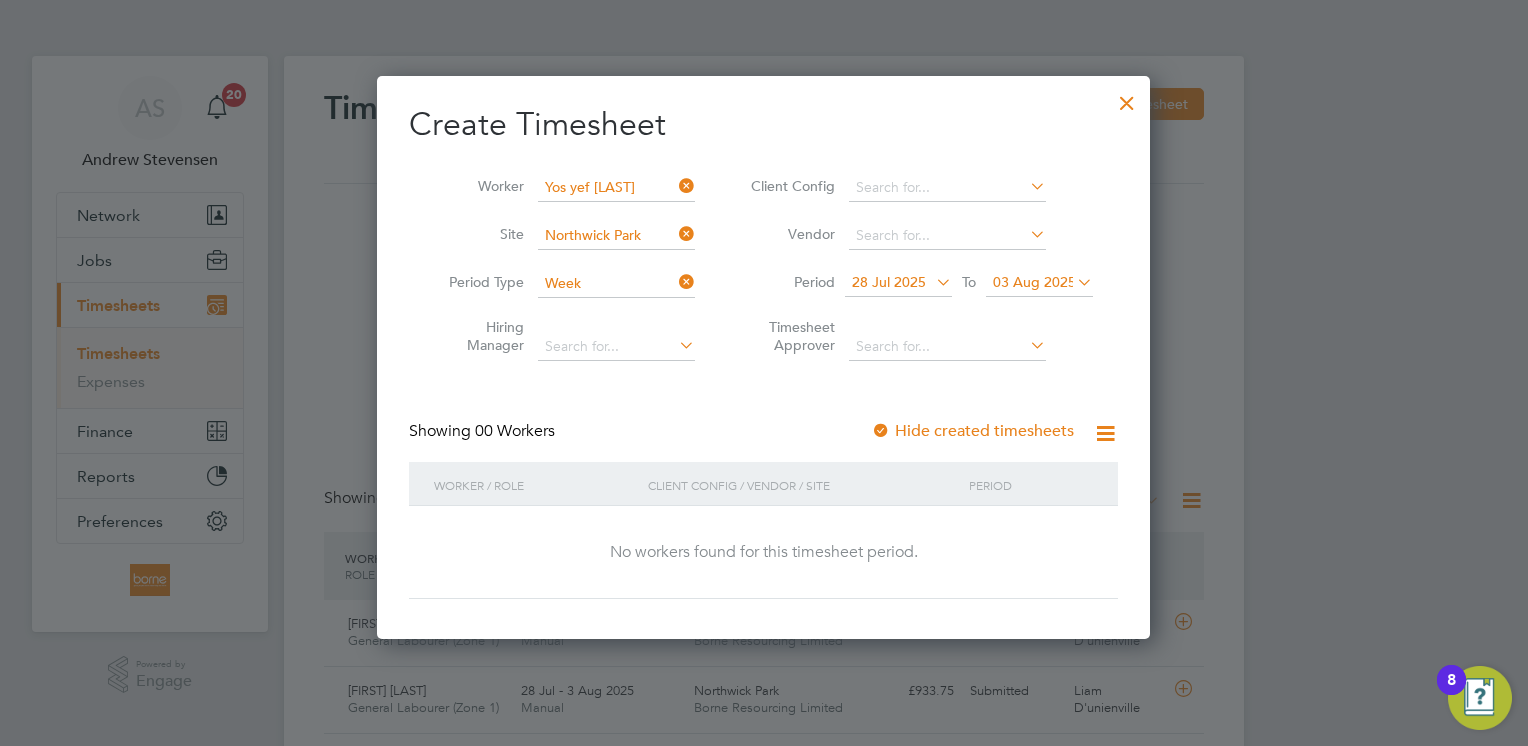 click at bounding box center (1026, 345) 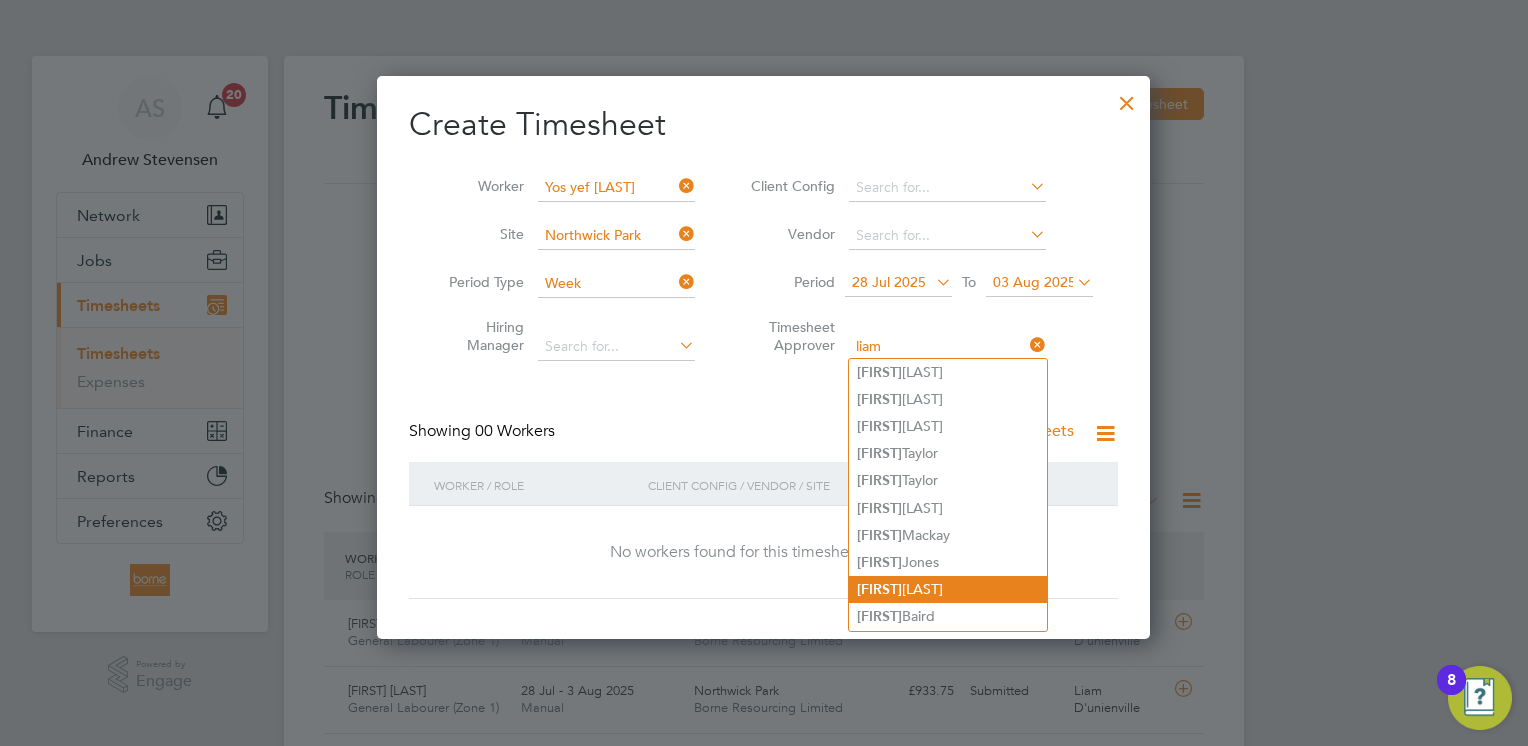 click on "Liam [LAST]" 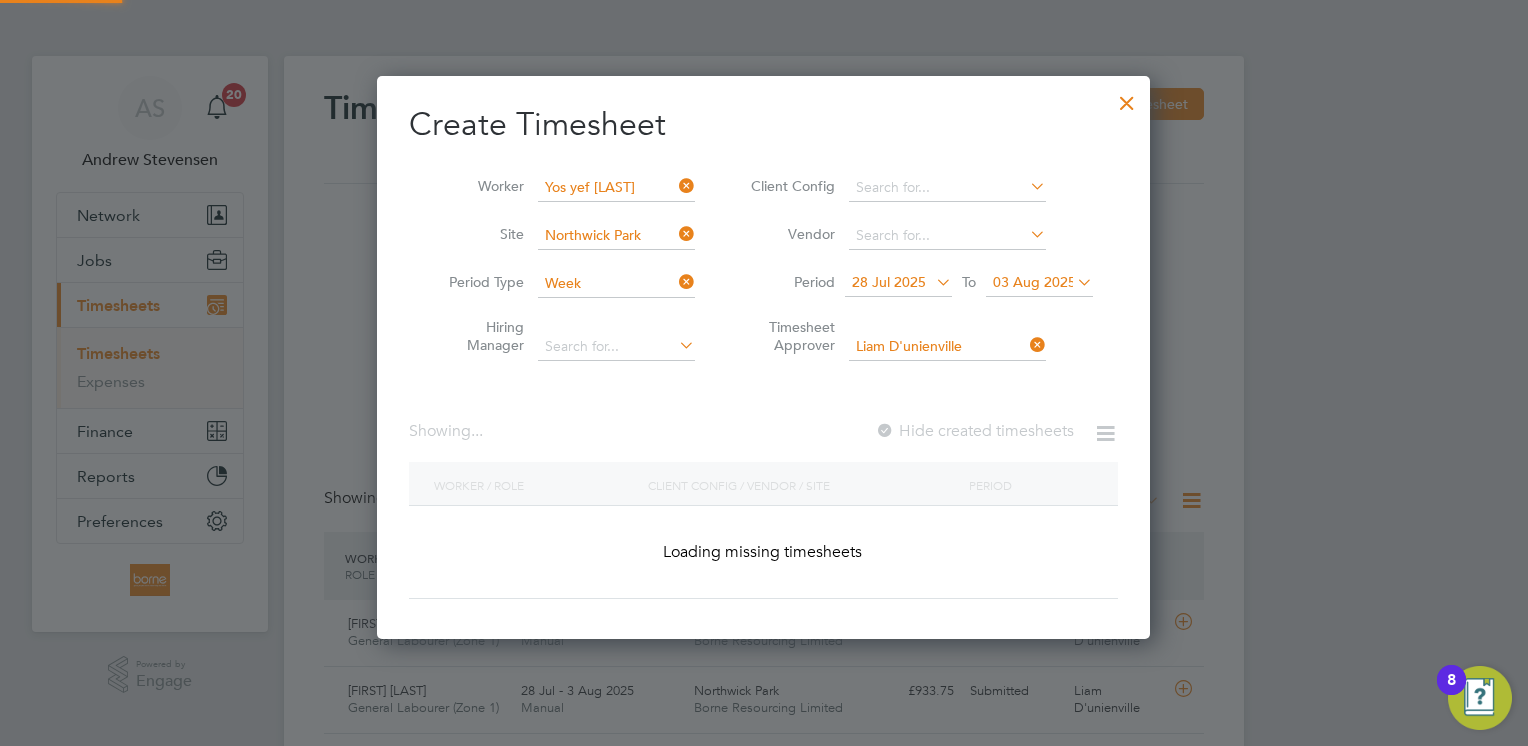 scroll, scrollTop: 10, scrollLeft: 10, axis: both 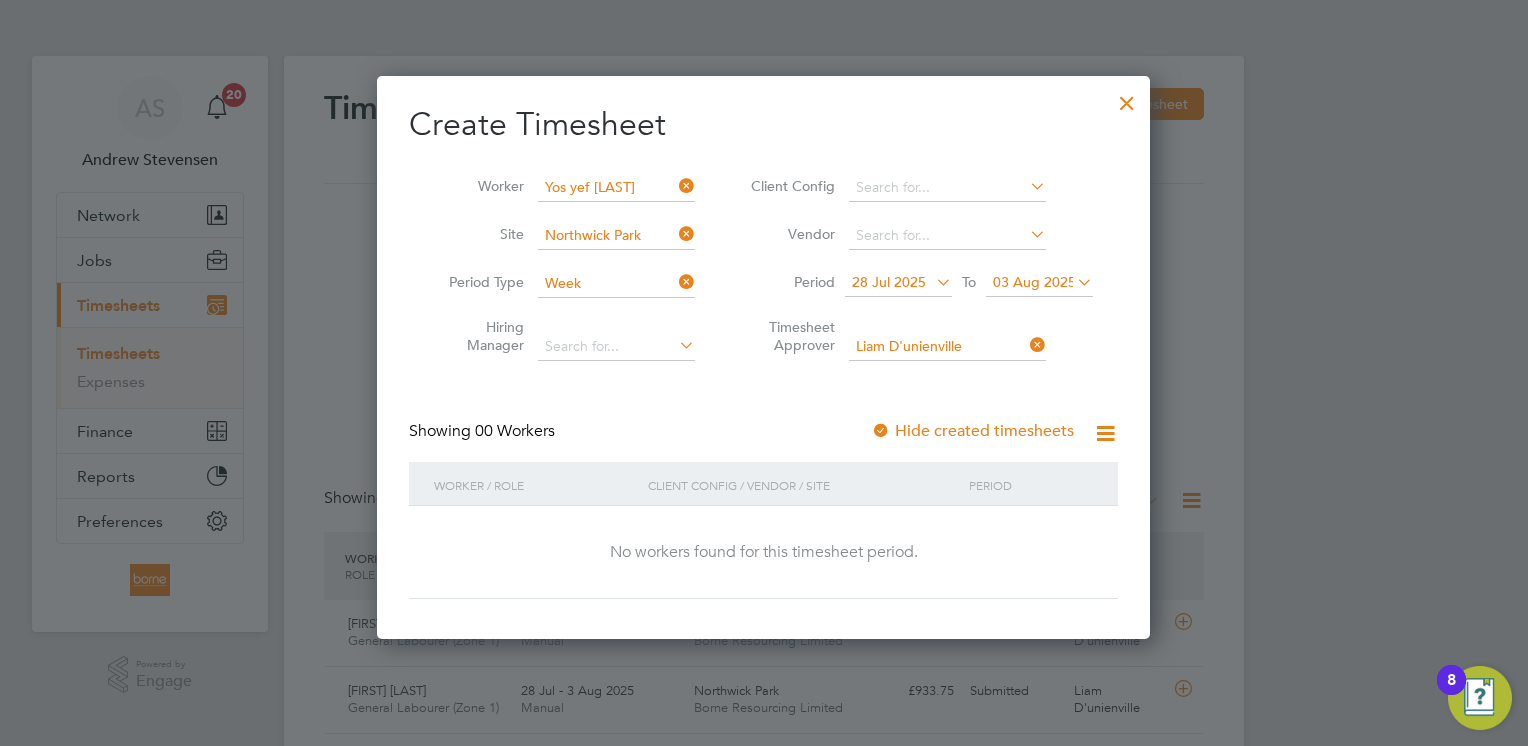 click at bounding box center (675, 345) 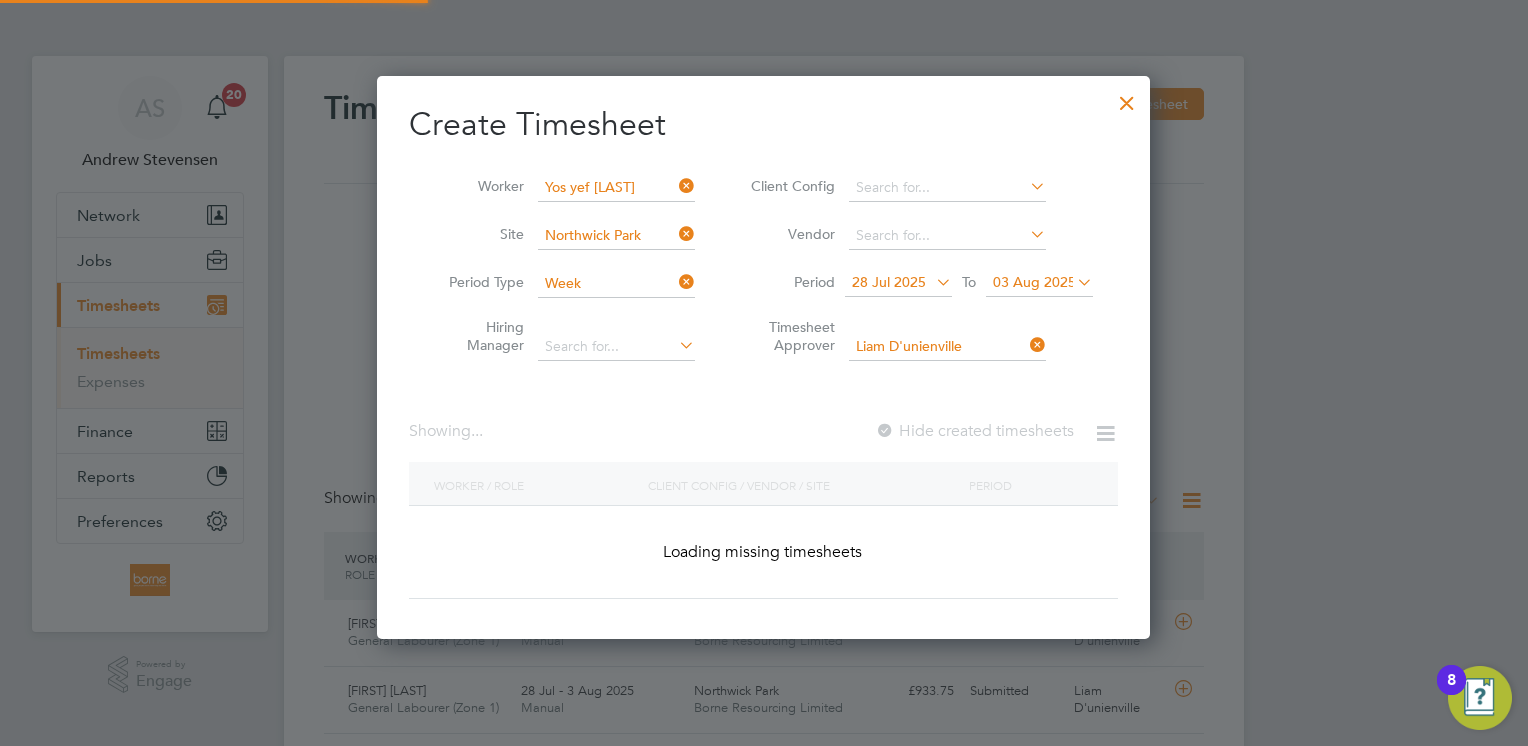 scroll, scrollTop: 32, scrollLeft: 10, axis: both 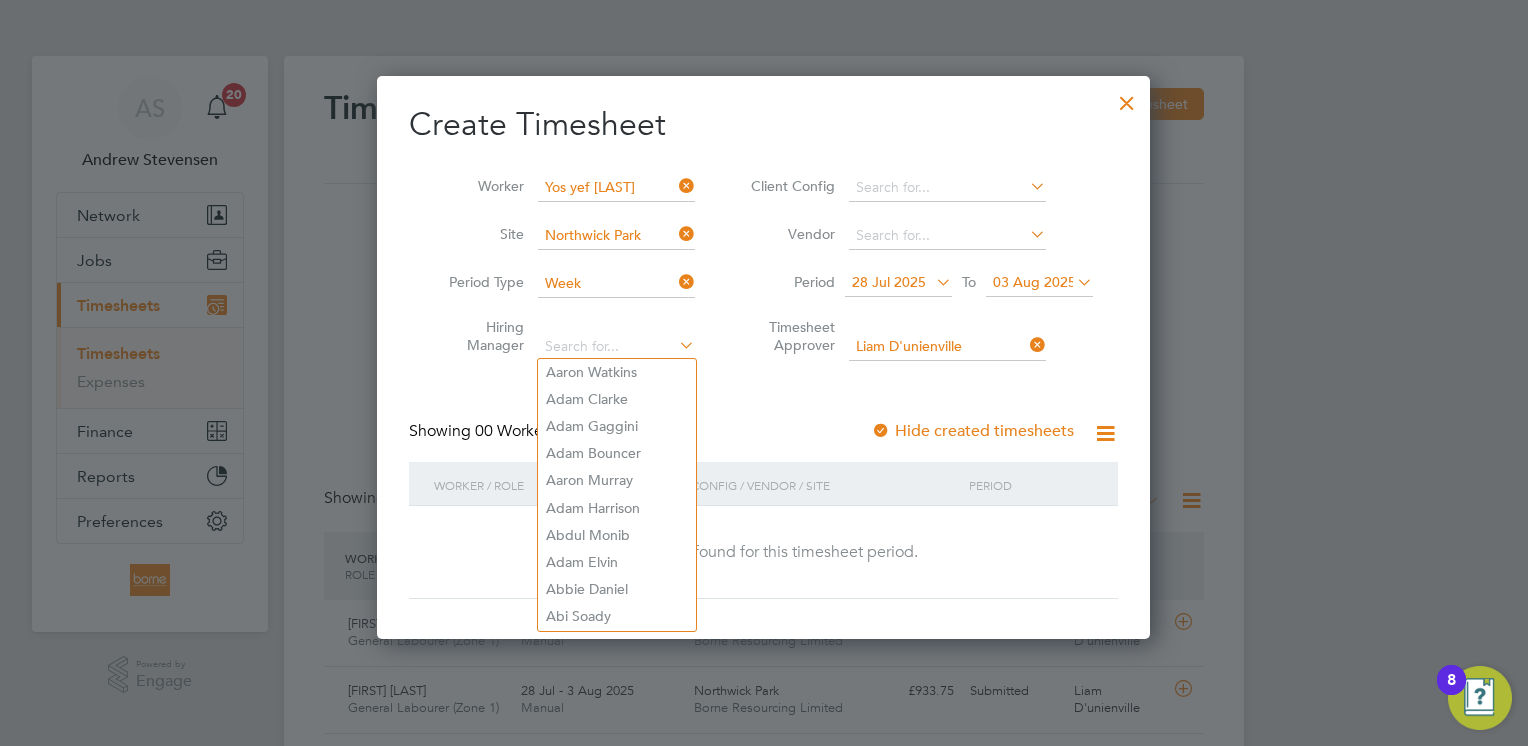 click on "Create Timesheet" at bounding box center (763, 125) 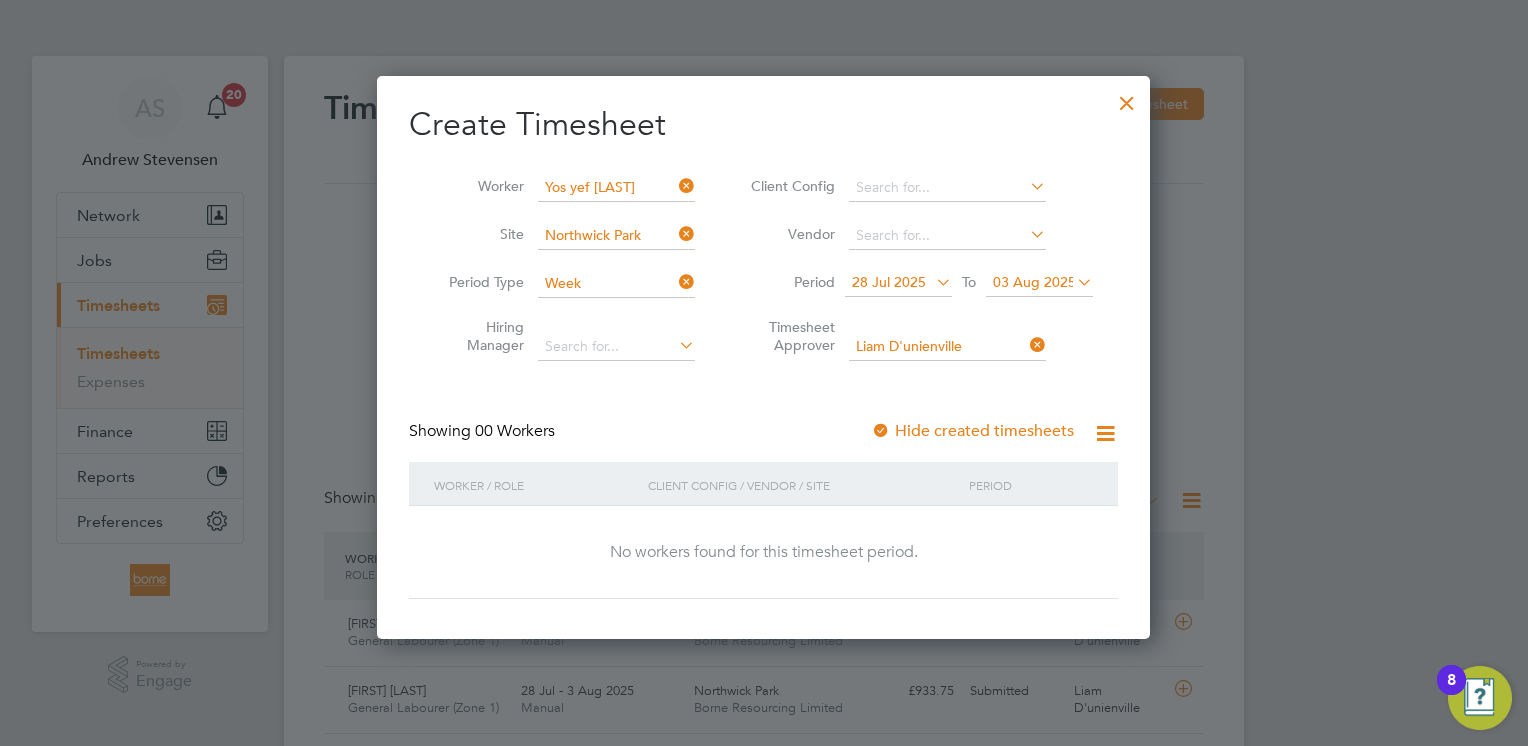 click at bounding box center [932, 282] 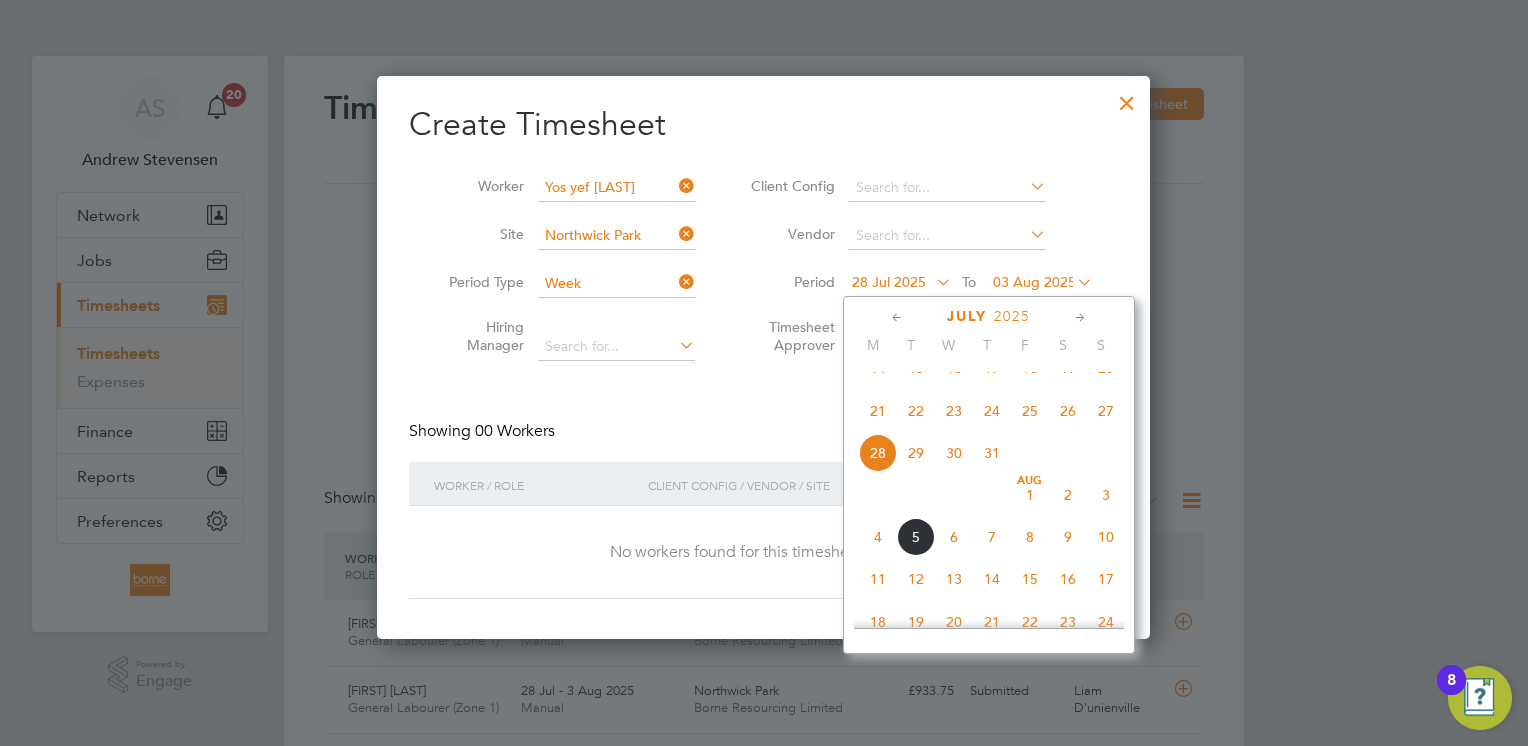 click at bounding box center (932, 282) 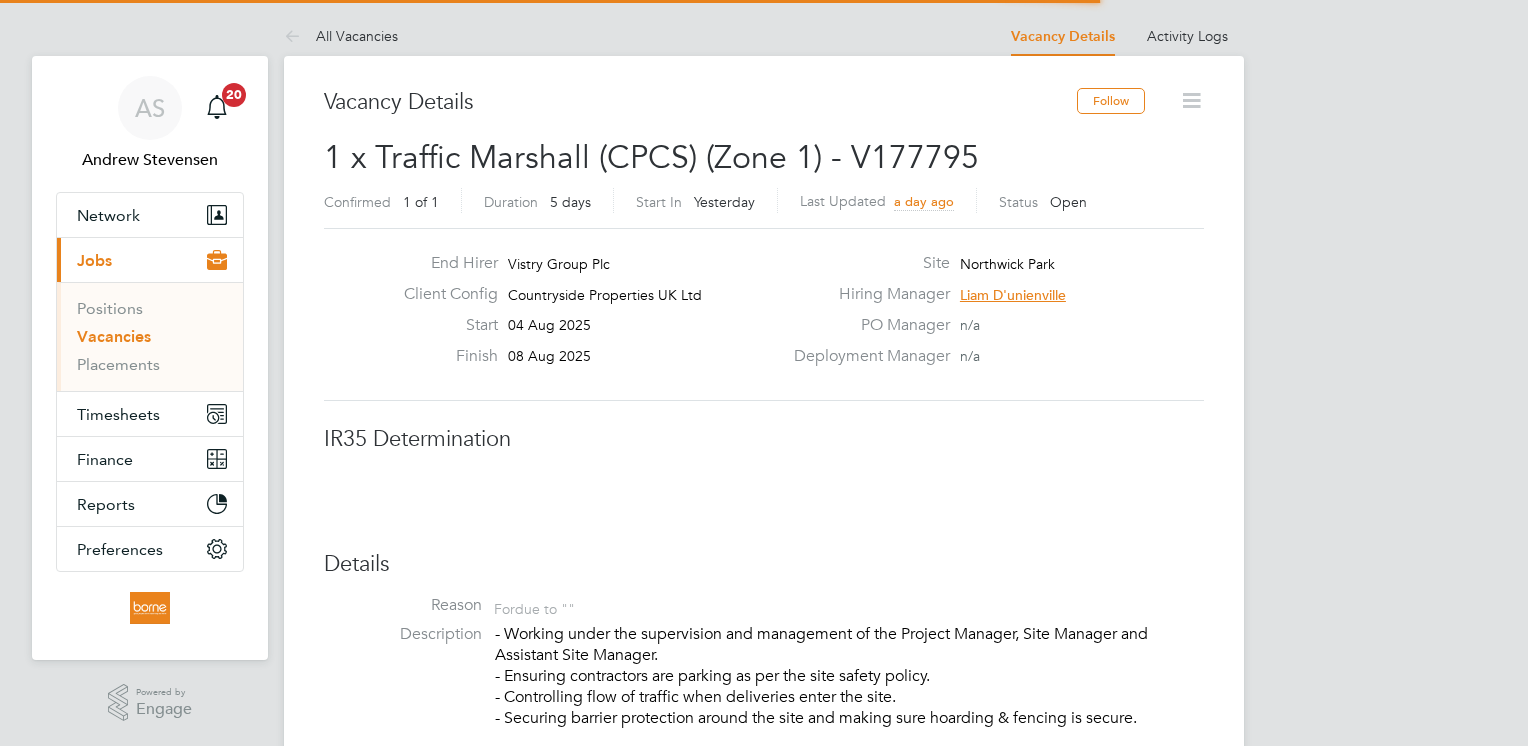 scroll, scrollTop: 0, scrollLeft: 0, axis: both 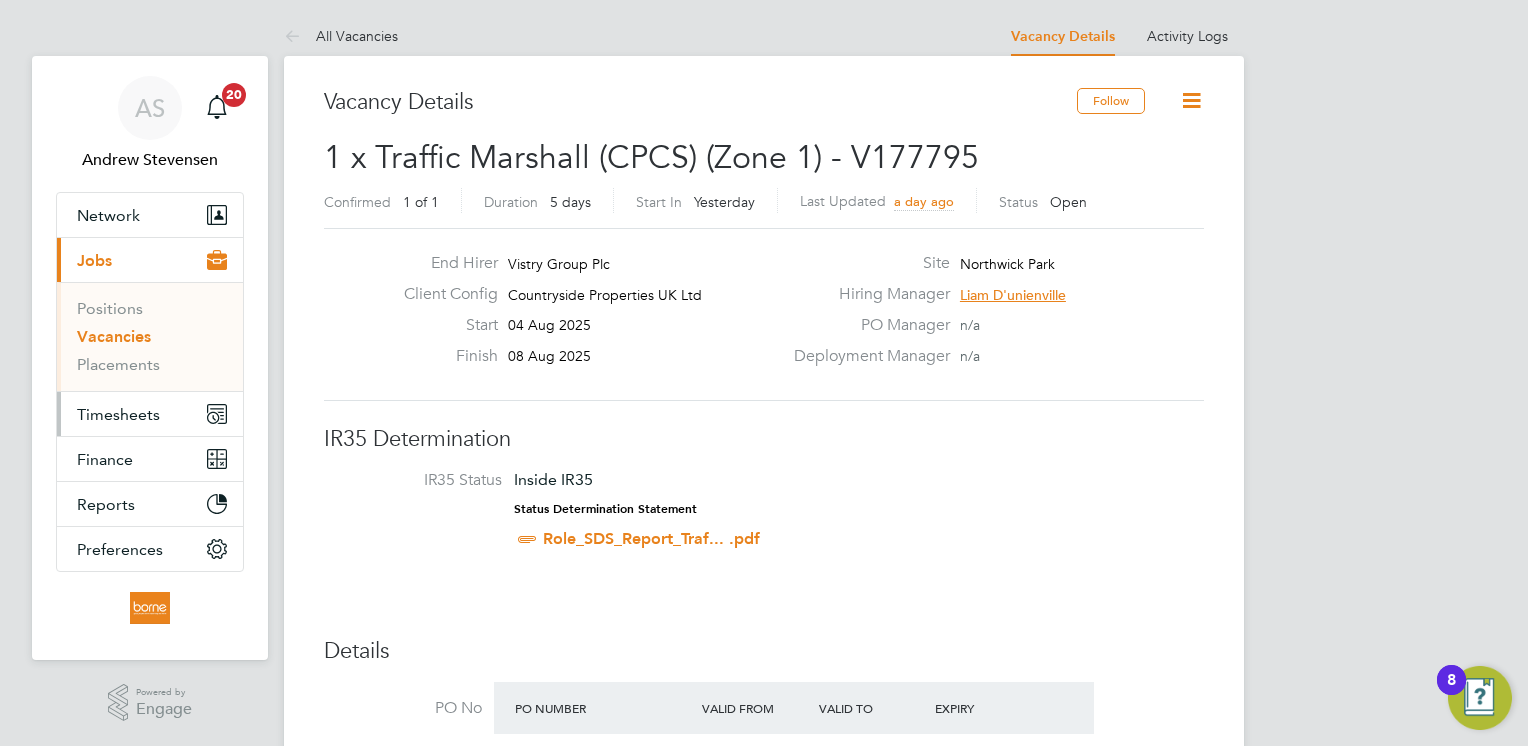 click on "Timesheets" at bounding box center (150, 414) 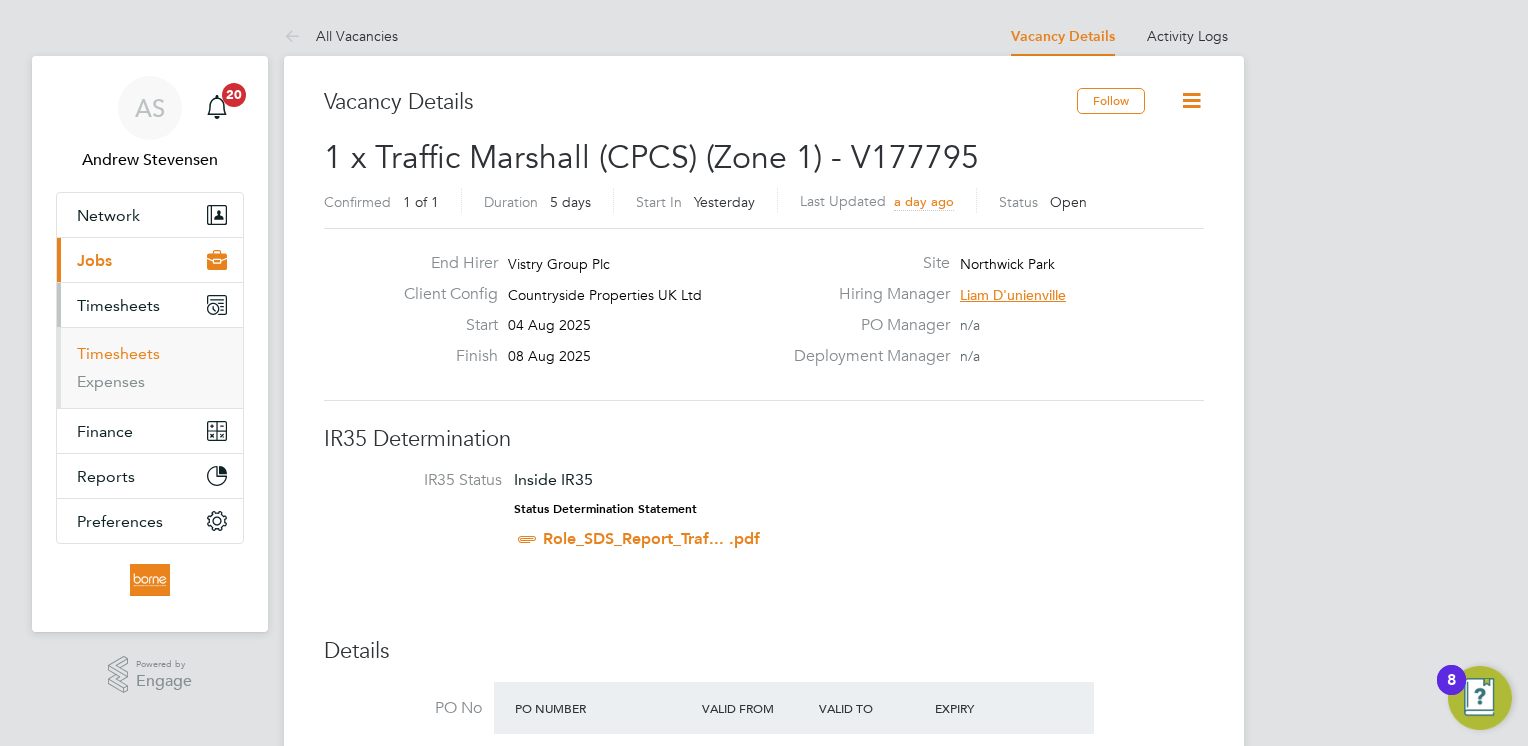 click on "Timesheets" at bounding box center [118, 353] 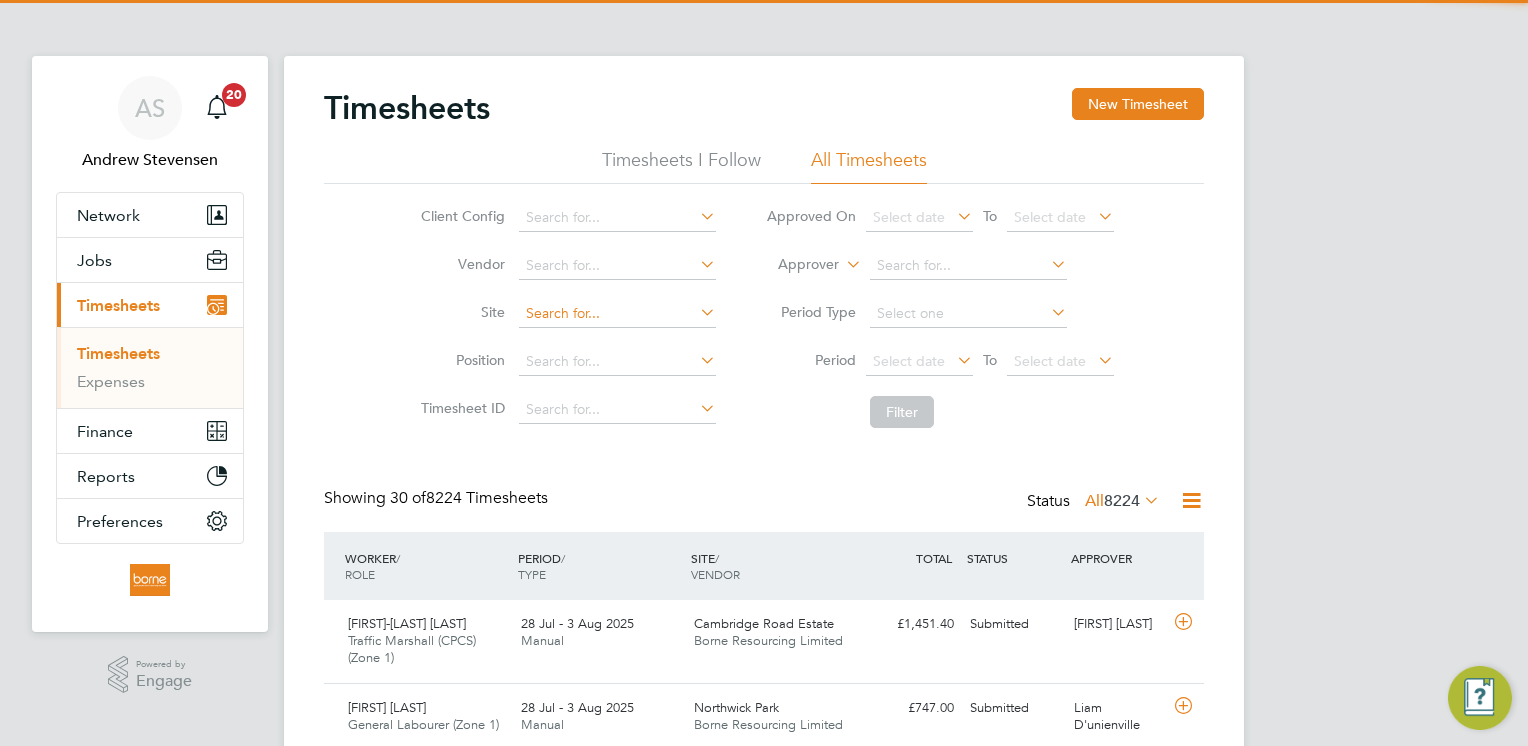 scroll, scrollTop: 10, scrollLeft: 10, axis: both 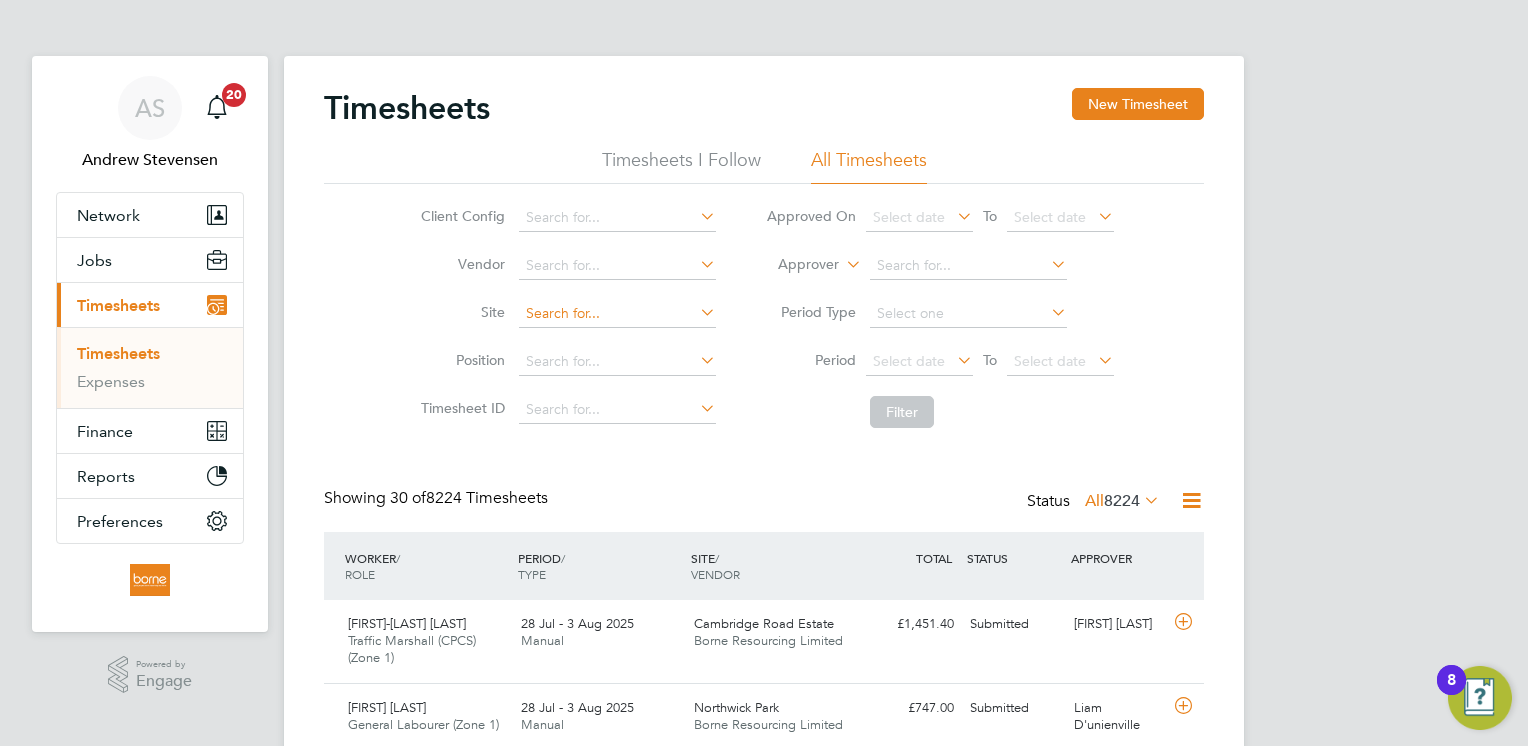 click 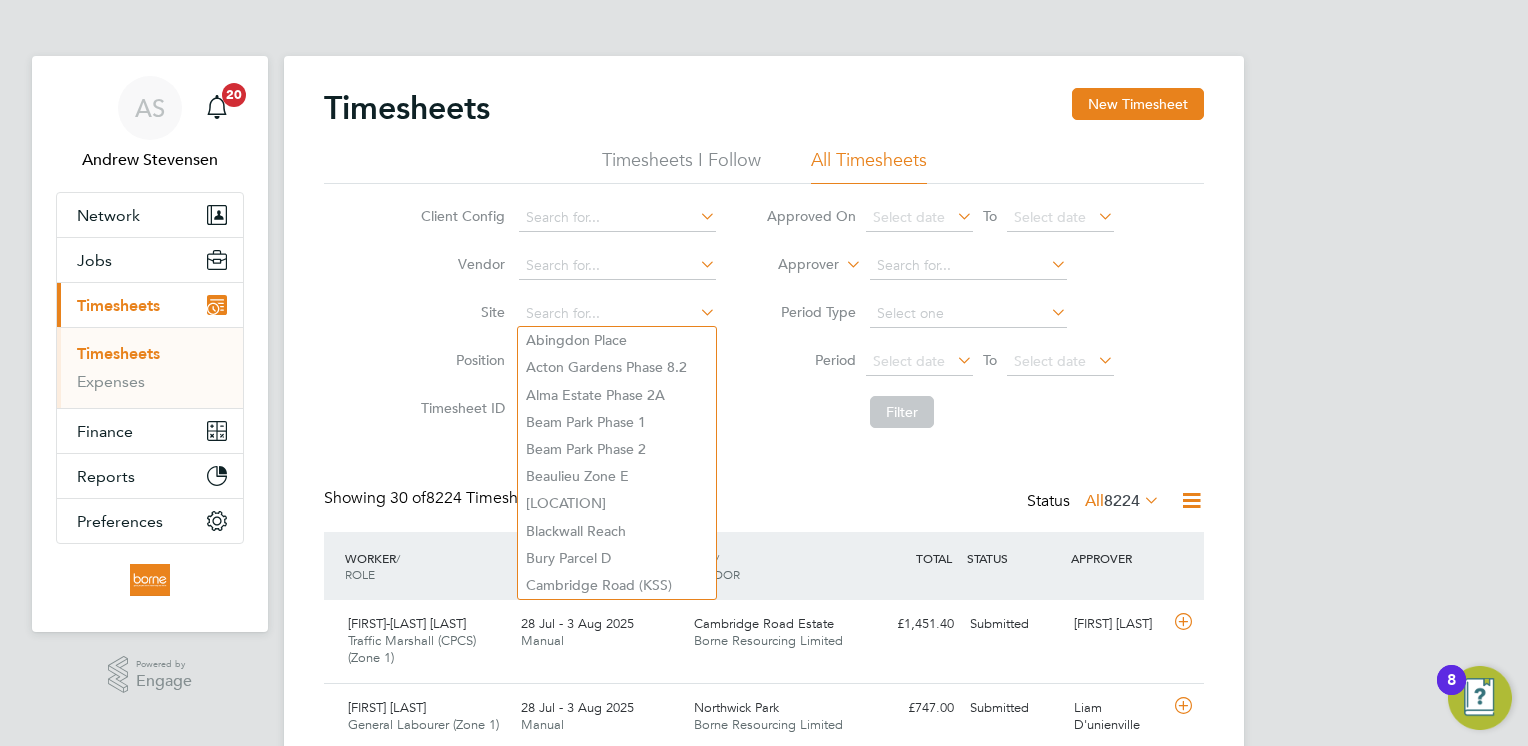 click on "AS   Andrew Stevensen   Notifications
20   Applications:   Network
Team Members   Businesses   Sites   Workers   Contacts   Jobs
Positions   Vacancies   Placements   Current page:   Timesheets
Timesheets   Expenses   Finance
Invoices & Credit Notes   Statements   Payments   Reports
Margin Report   CIS Reports   Report Downloads   Preferences
My Business   Branding   Doc. Requirements   VMS Configurations   Notifications   Activity Logs
.st0{fill:#C0C1C2;}
Powered by Engage Timesheets New Timesheet Timesheets I Follow All Timesheets Client Config   Vendor   Site   Position   Timesheet ID   Approved On
Select date
To
Select date
Approver     Period Type   Period
Select date
To
Select date" at bounding box center [764, 1452] 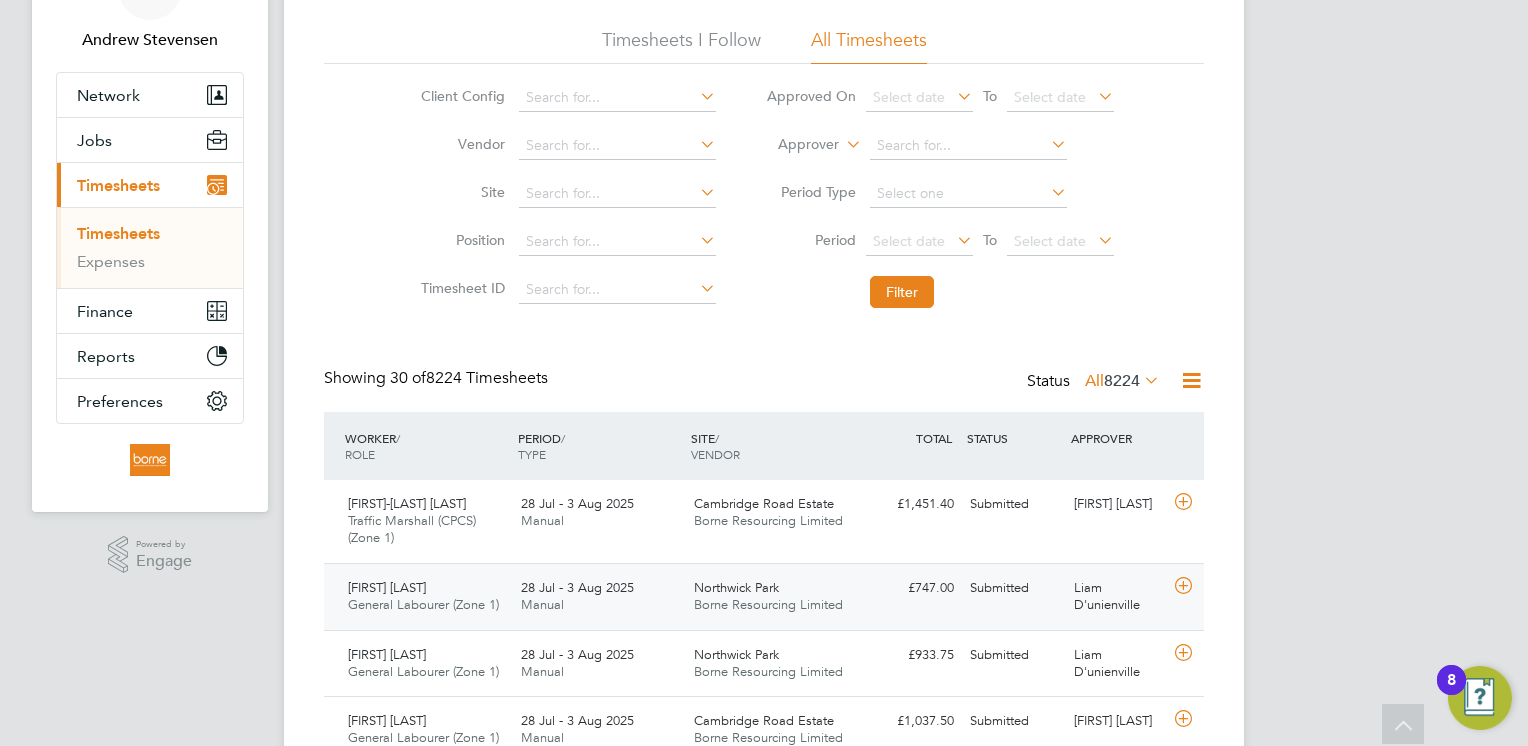 click 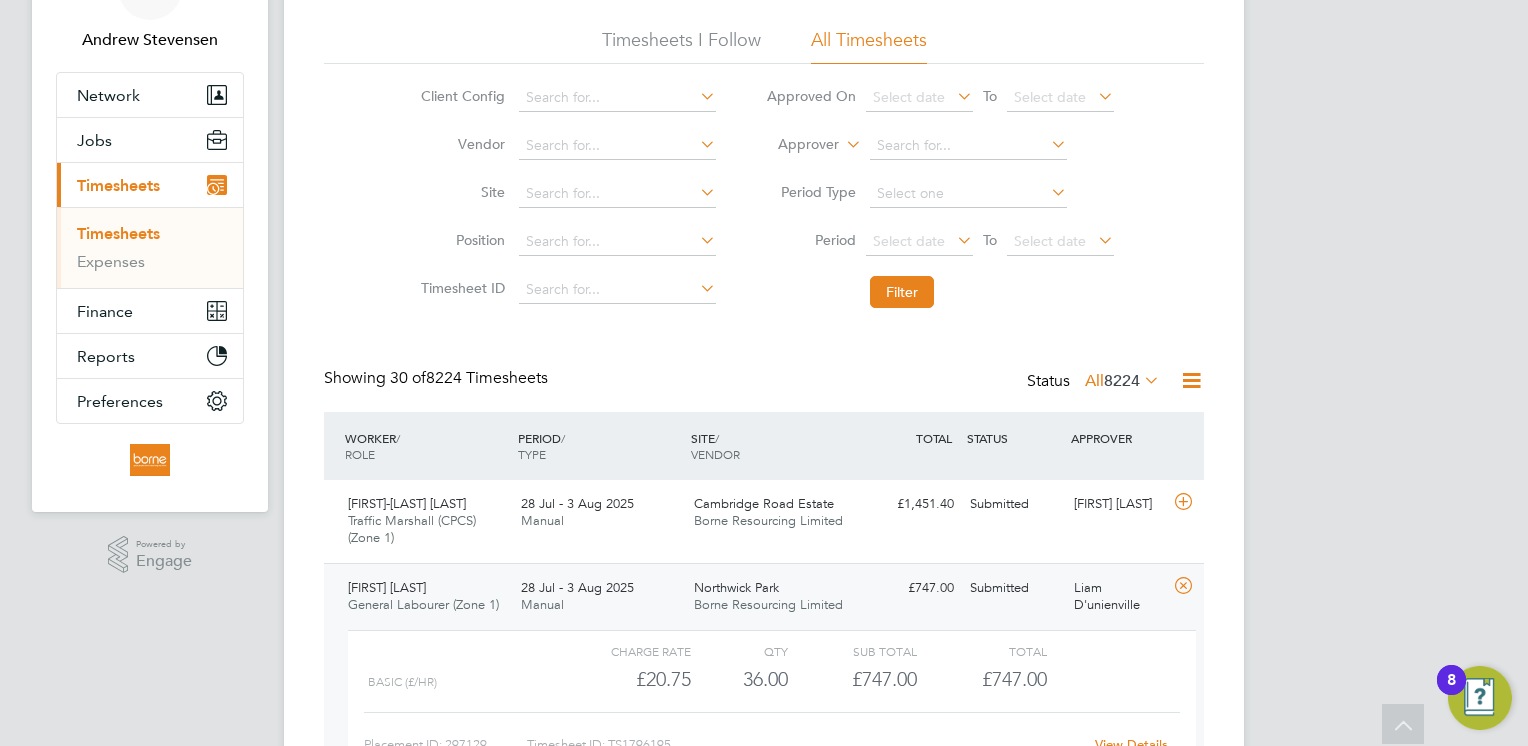 click on "AS   Andrew Stevensen   Notifications
20   Applications:   Network
Team Members   Businesses   Sites   Workers   Contacts   Jobs
Positions   Vacancies   Placements   Current page:   Timesheets
Timesheets   Expenses   Finance
Invoices & Credit Notes   Statements   Payments   Reports
Margin Report   CIS Reports   Report Downloads   Preferences
My Business   Branding   Doc. Requirements   VMS Configurations   Notifications   Activity Logs
.st0{fill:#C0C1C2;}
Powered by Engage Timesheets New Timesheet Timesheets I Follow All Timesheets Client Config   Vendor   Site   Position   Timesheet ID   Approved On
Select date
To
Select date
Approver     Period Type   Period
Select date
To
Select date" at bounding box center [764, 1424] 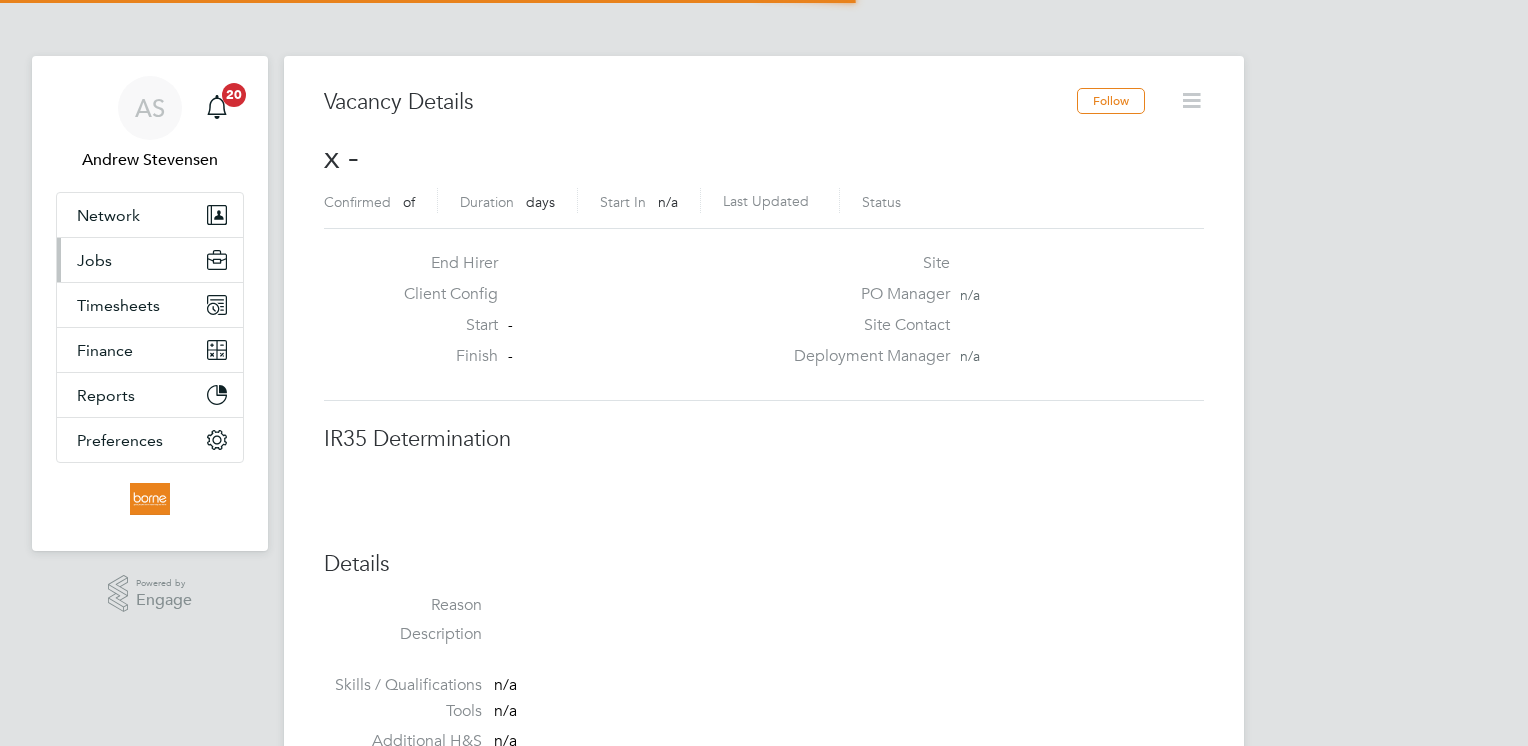 scroll, scrollTop: 0, scrollLeft: 0, axis: both 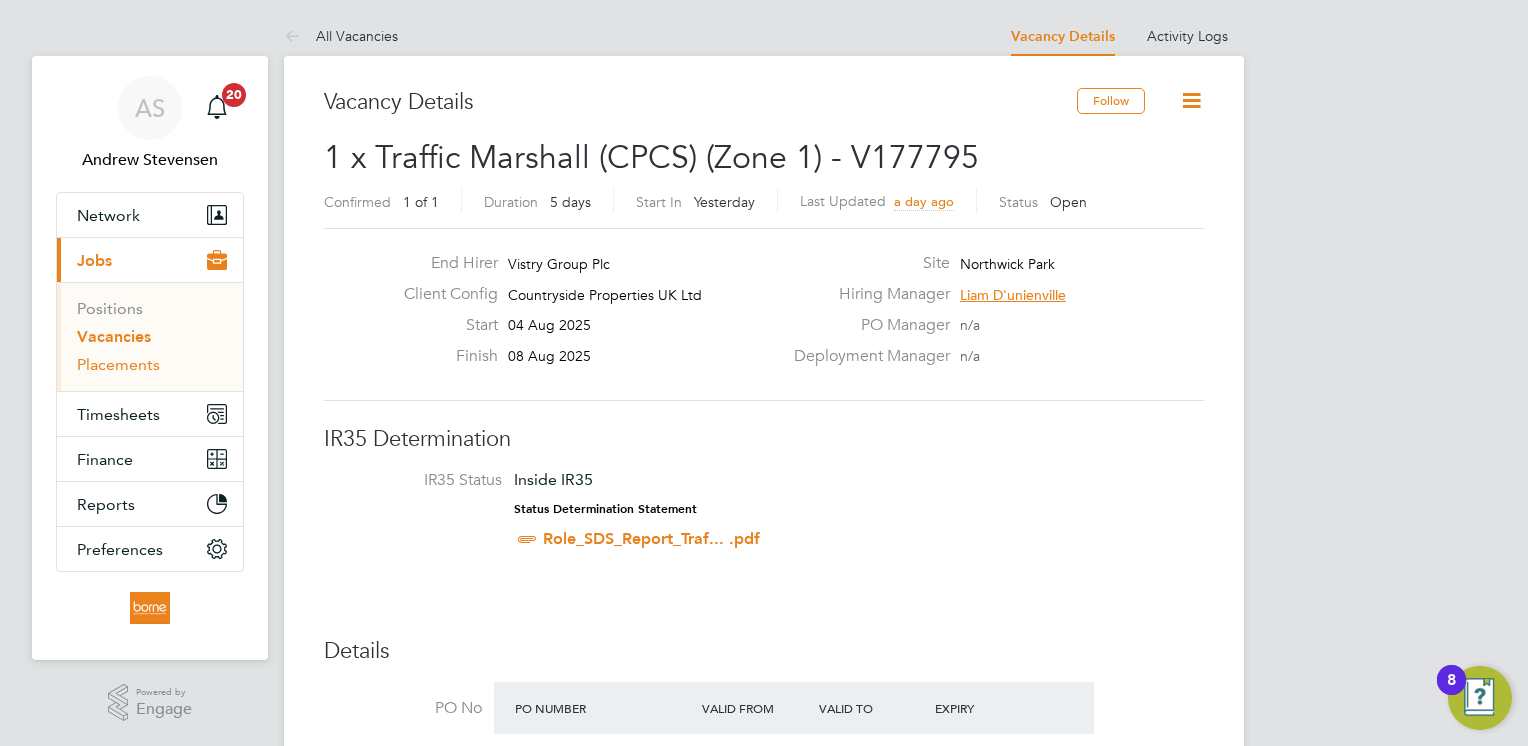 click on "Placements" at bounding box center (118, 364) 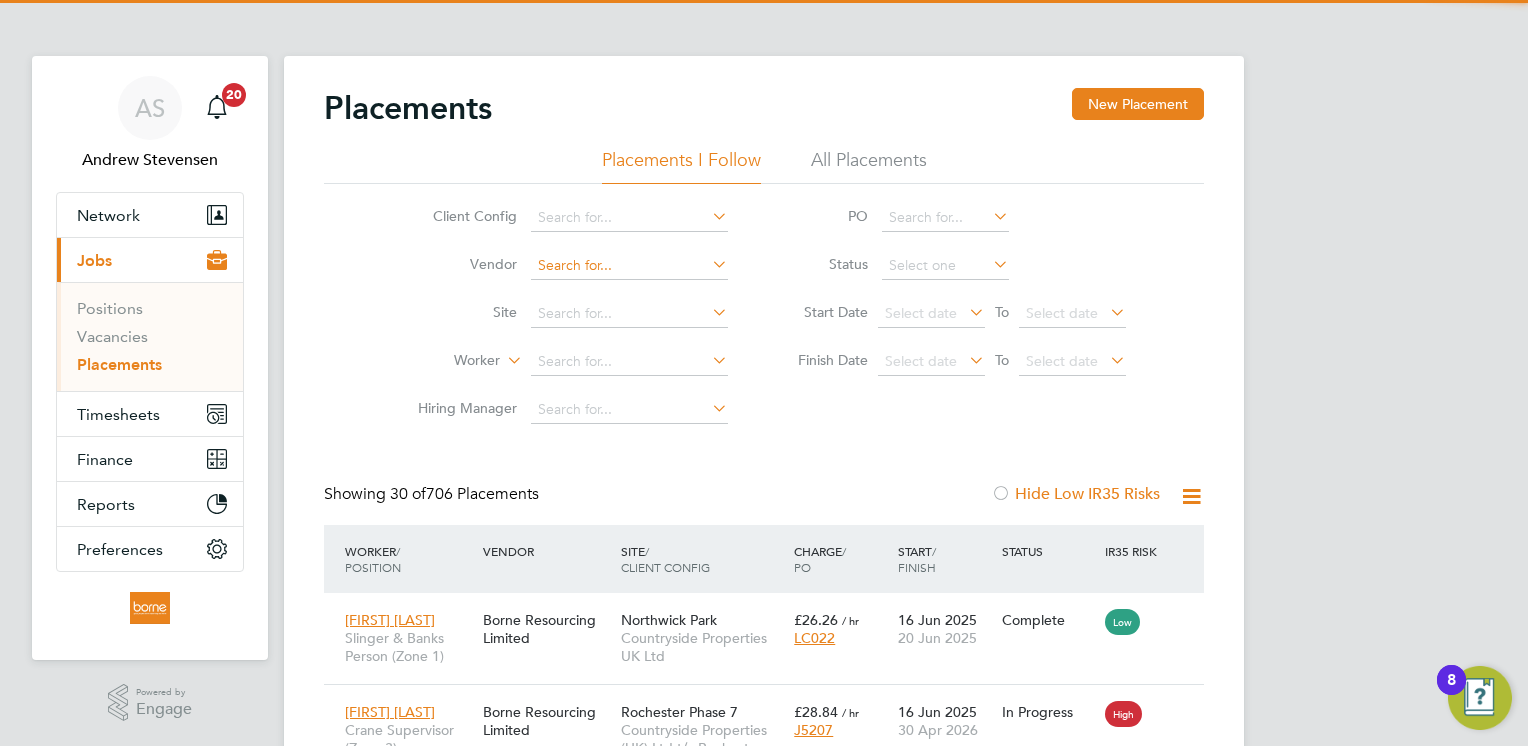 scroll, scrollTop: 10, scrollLeft: 9, axis: both 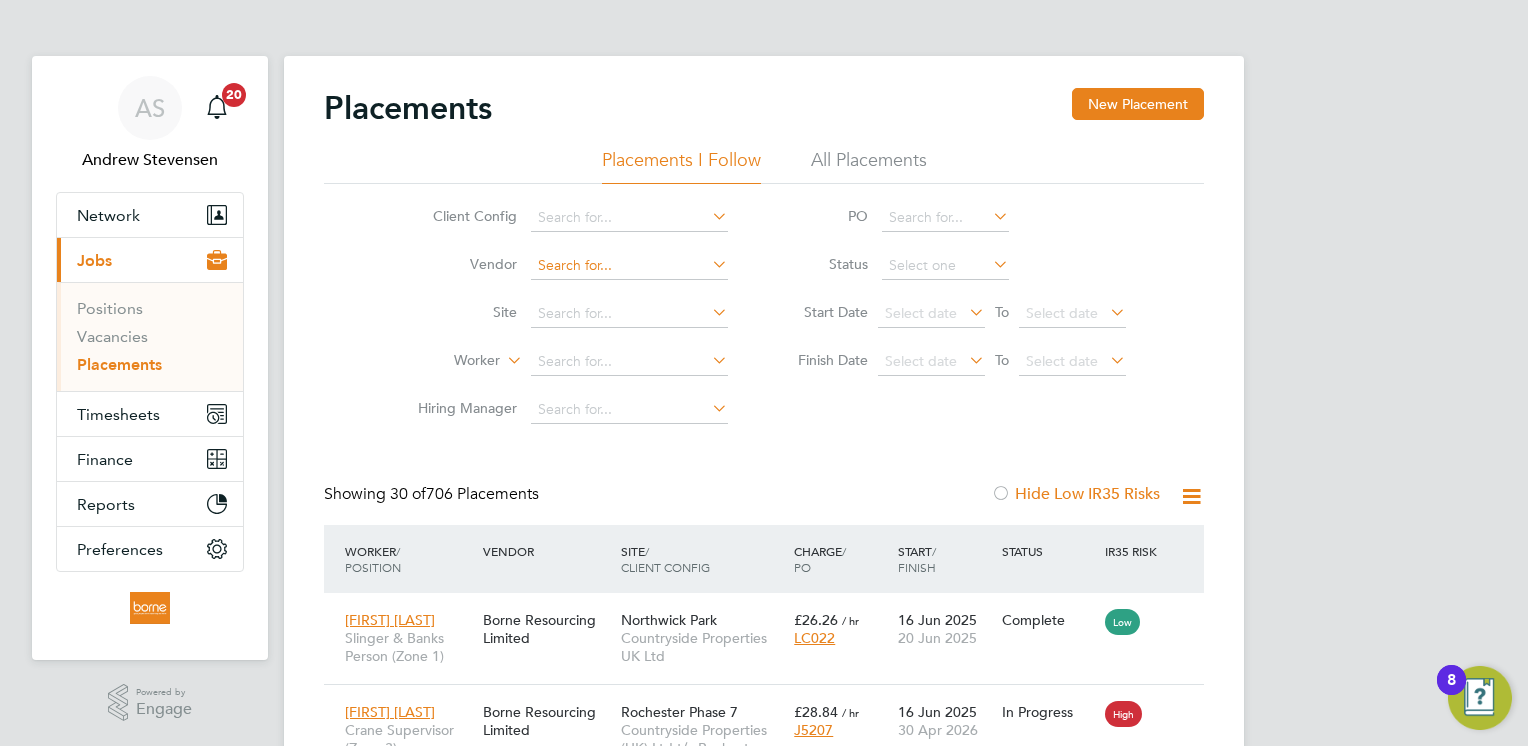click 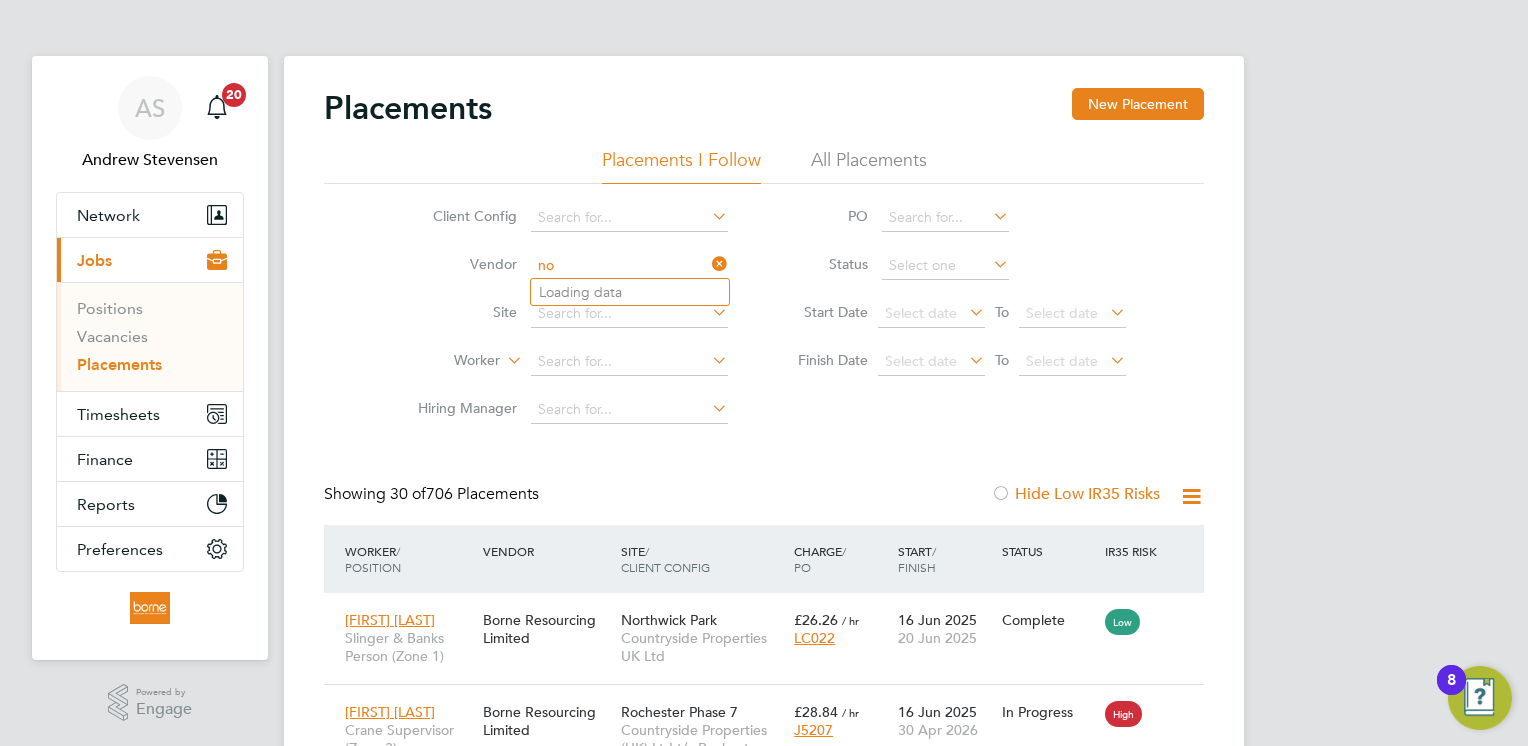 type on "n" 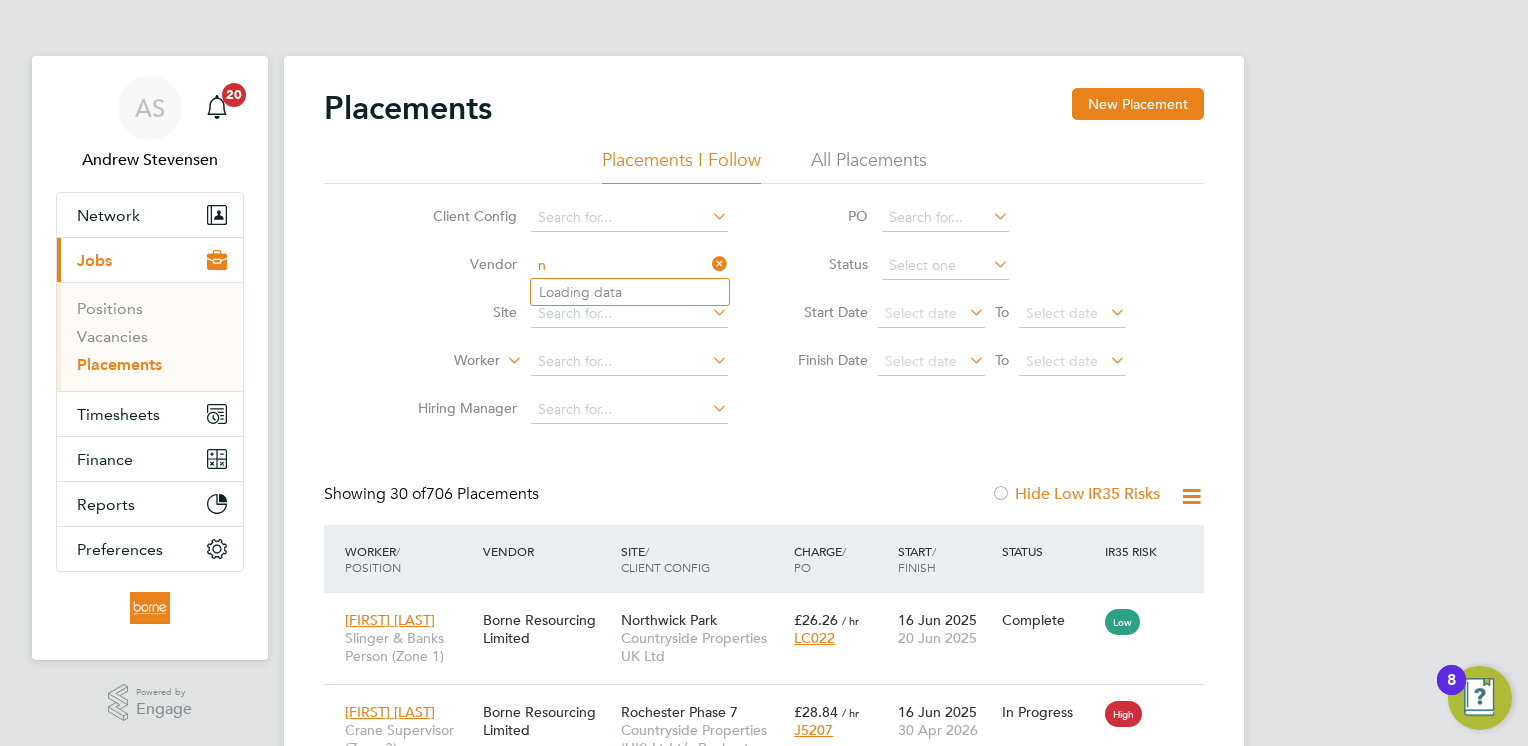 type 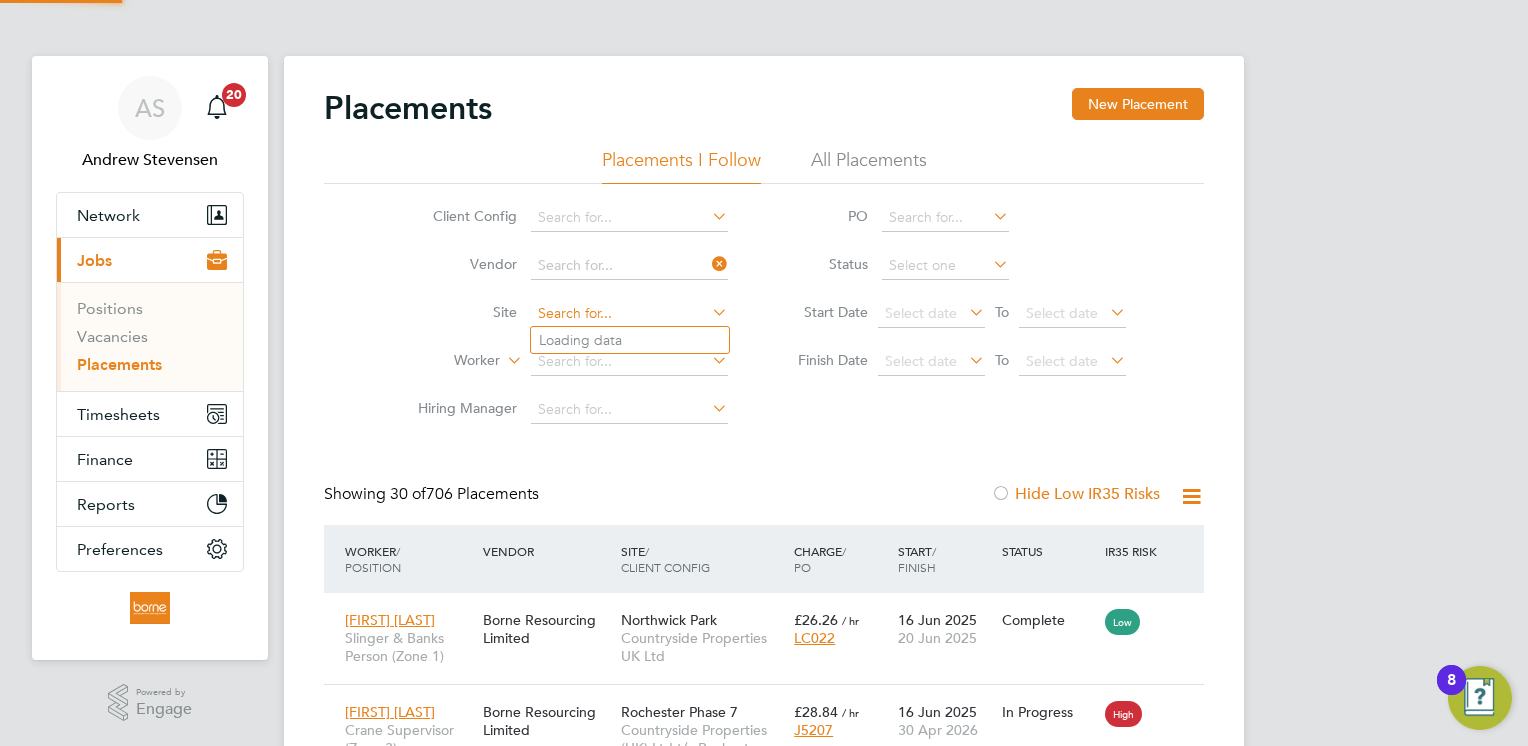click 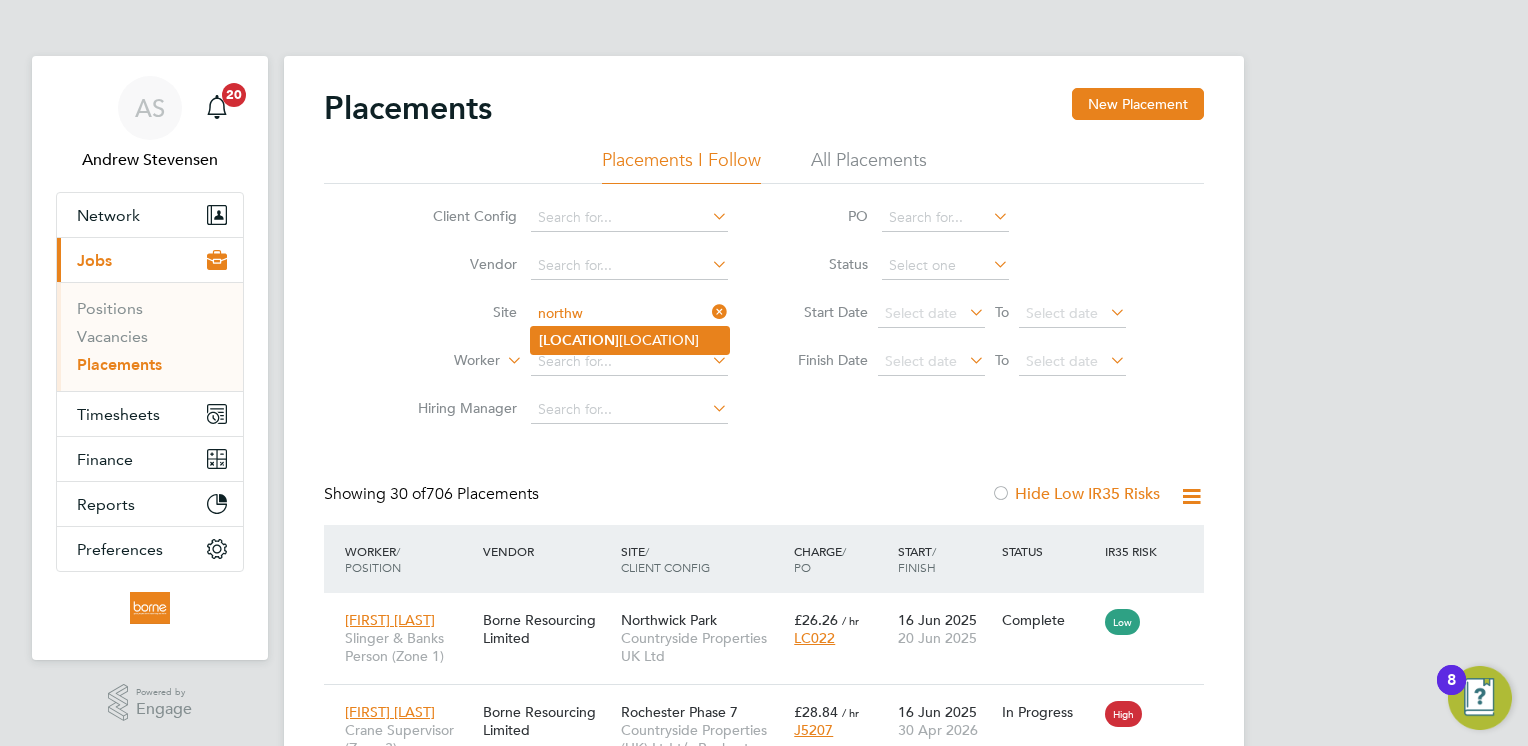 click on "Northw ick Park" 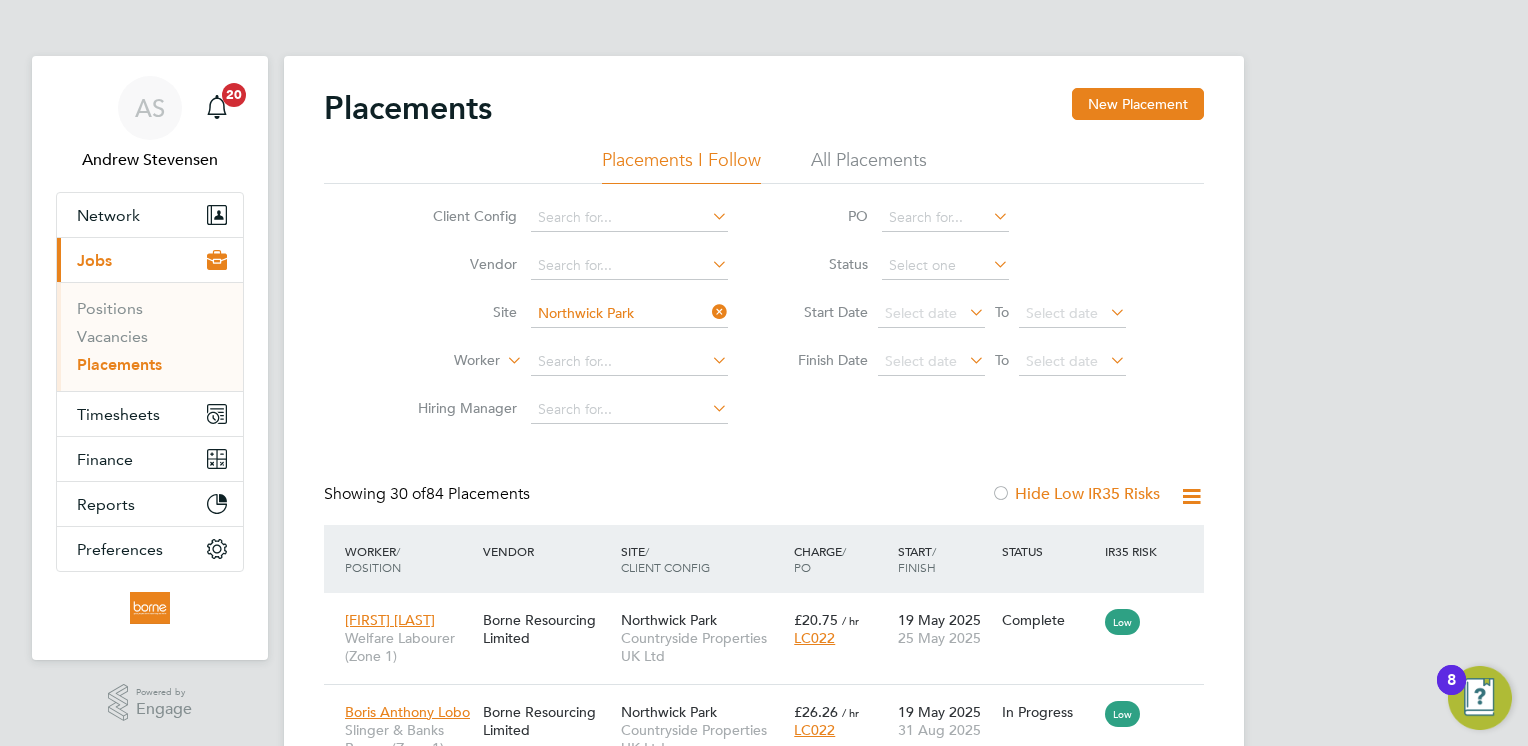 click on "AS   Andrew Stevensen   Notifications
20   Applications:   Network
Team Members   Businesses   Sites   Workers   Contacts   Current page:   Jobs
Positions   Vacancies   Placements   Timesheets
Timesheets   Expenses   Finance
Invoices & Credit Notes   Statements   Payments   Reports
Margin Report   CIS Reports   Report Downloads   Preferences
My Business   Branding   Doc. Requirements   VMS Configurations   Notifications   Activity Logs
.st0{fill:#C0C1C2;}
Powered by Engage Placements New Placement Placements I Follow All Placements Client Config   Vendor     Site   Northwick Park   Worker     Hiring Manager   PO   Status   Start Date
Select date
To
Select date
Finish Date
Select date
To
/" at bounding box center (764, 1745) 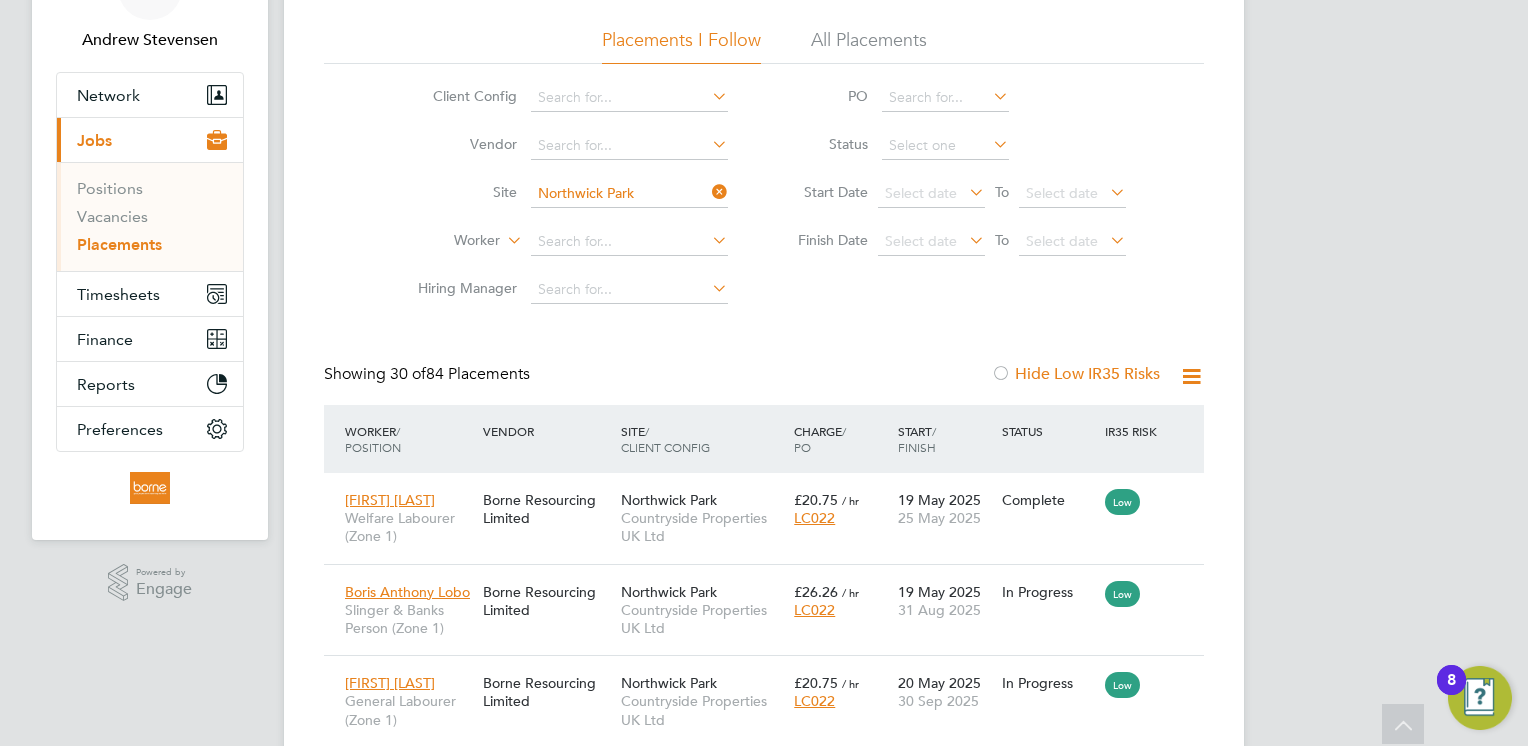 scroll, scrollTop: 40, scrollLeft: 0, axis: vertical 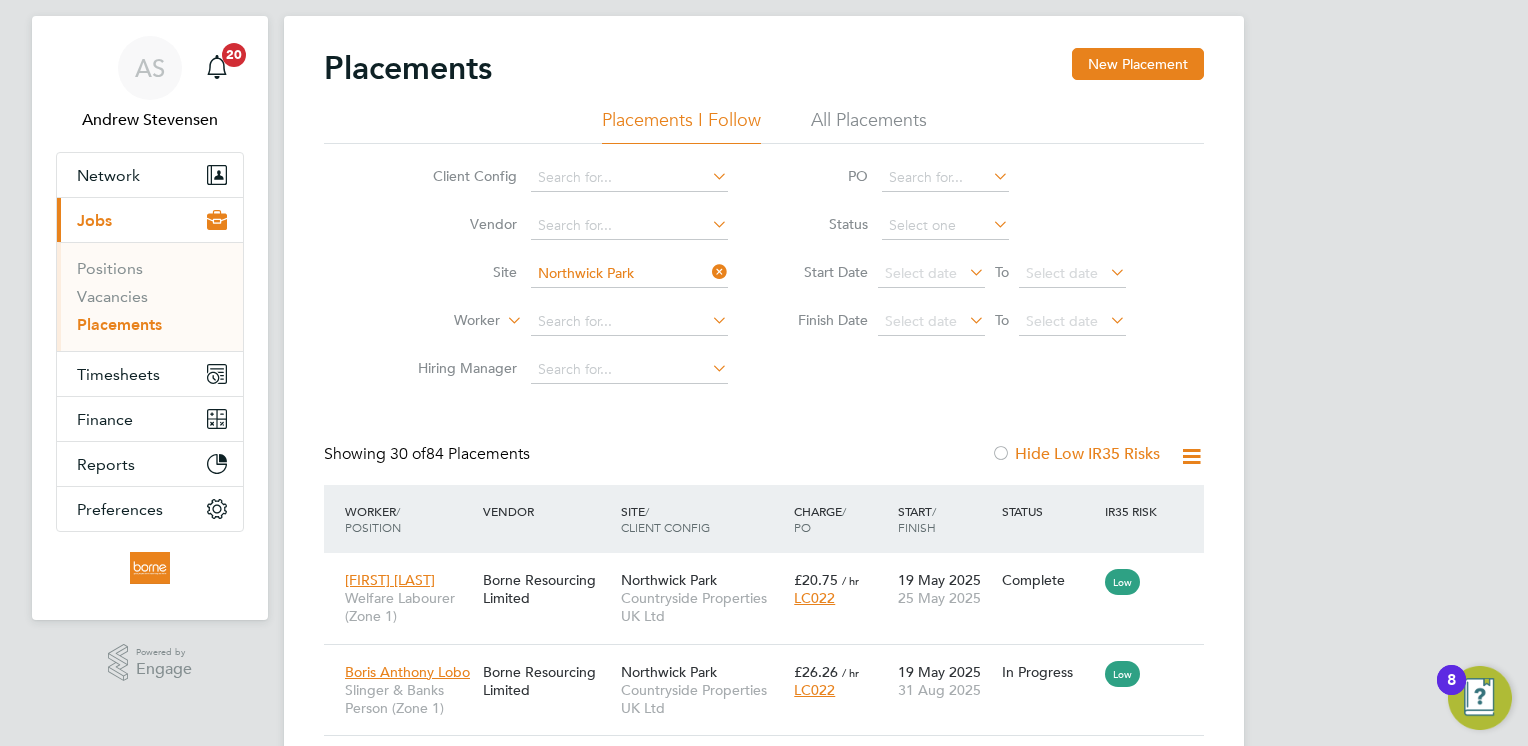 click on "AS   Andrew Stevensen   Notifications
20   Applications:   Network
Team Members   Businesses   Sites   Workers   Contacts   Current page:   Jobs
Positions   Vacancies   Placements   Timesheets
Timesheets   Expenses   Finance
Invoices & Credit Notes   Statements   Payments   Reports
Margin Report   CIS Reports   Report Downloads   Preferences
My Business   Branding   Doc. Requirements   VMS Configurations   Notifications   Activity Logs
.st0{fill:#C0C1C2;}
Powered by Engage Placements New Placement Placements I Follow All Placements Client Config   Vendor     Site   Northwick Park   Worker     Hiring Manager   PO   Status   Start Date
Select date
To
Select date
Finish Date
Select date
To
/" at bounding box center (764, 1705) 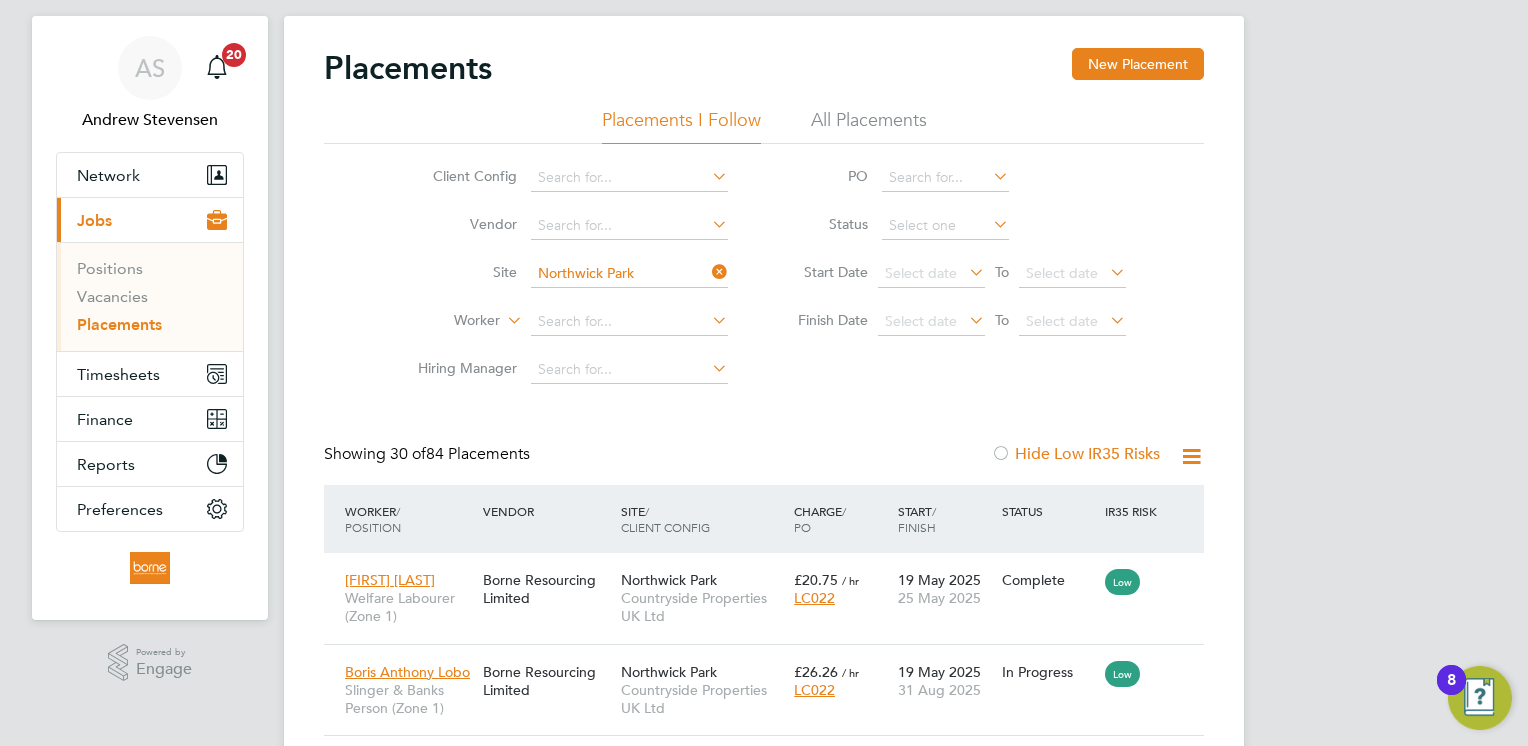 drag, startPoint x: 1391, startPoint y: 551, endPoint x: 1340, endPoint y: 602, distance: 72.12489 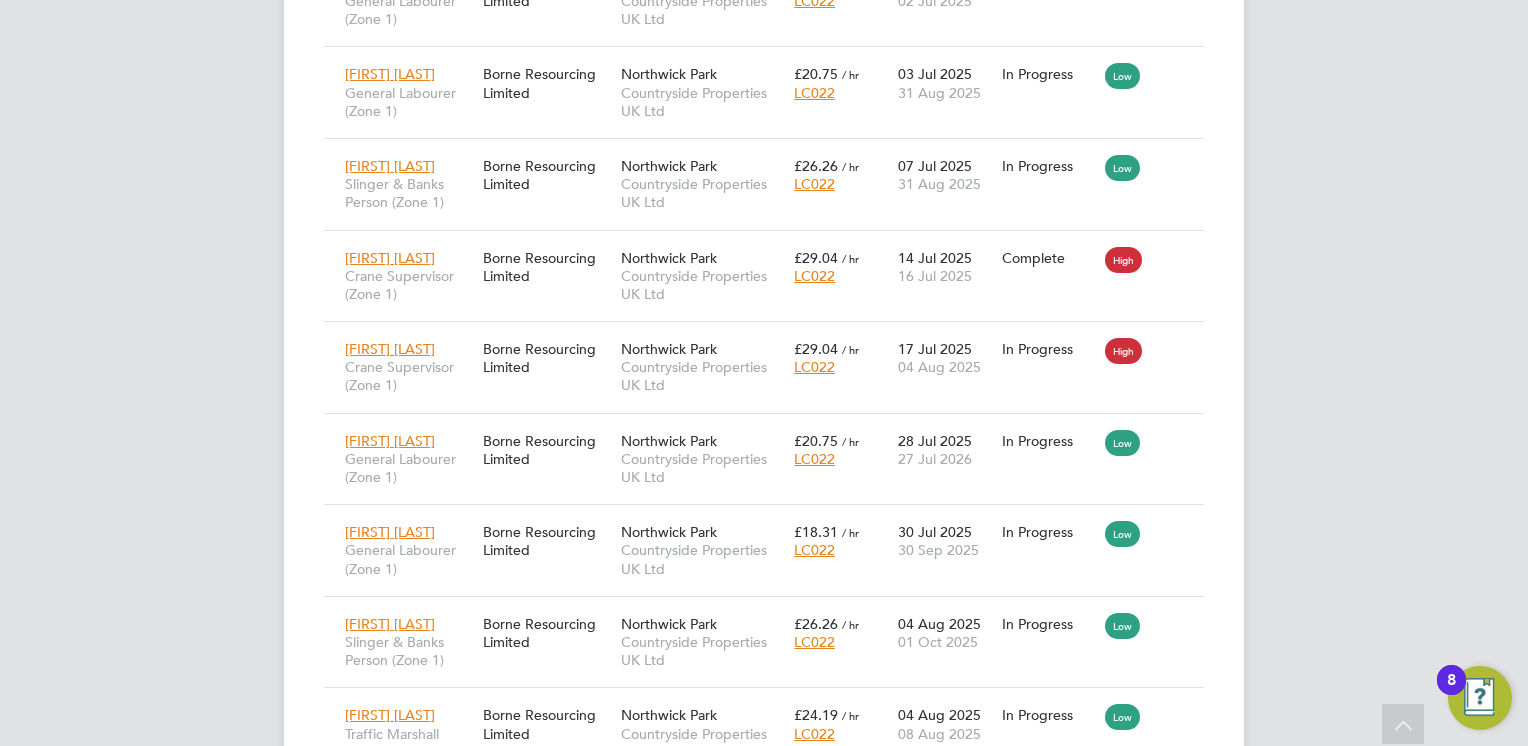 scroll, scrollTop: 2600, scrollLeft: 0, axis: vertical 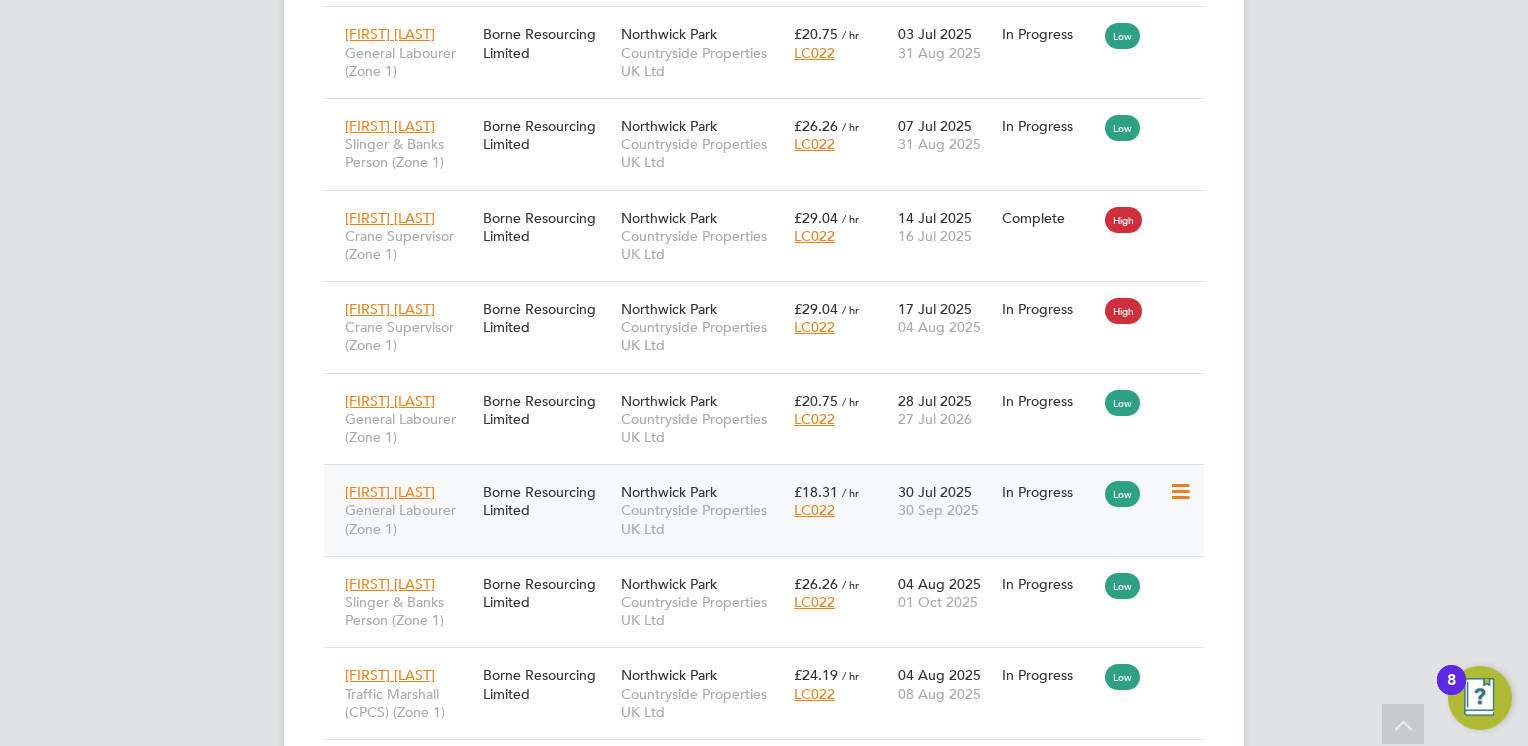 click 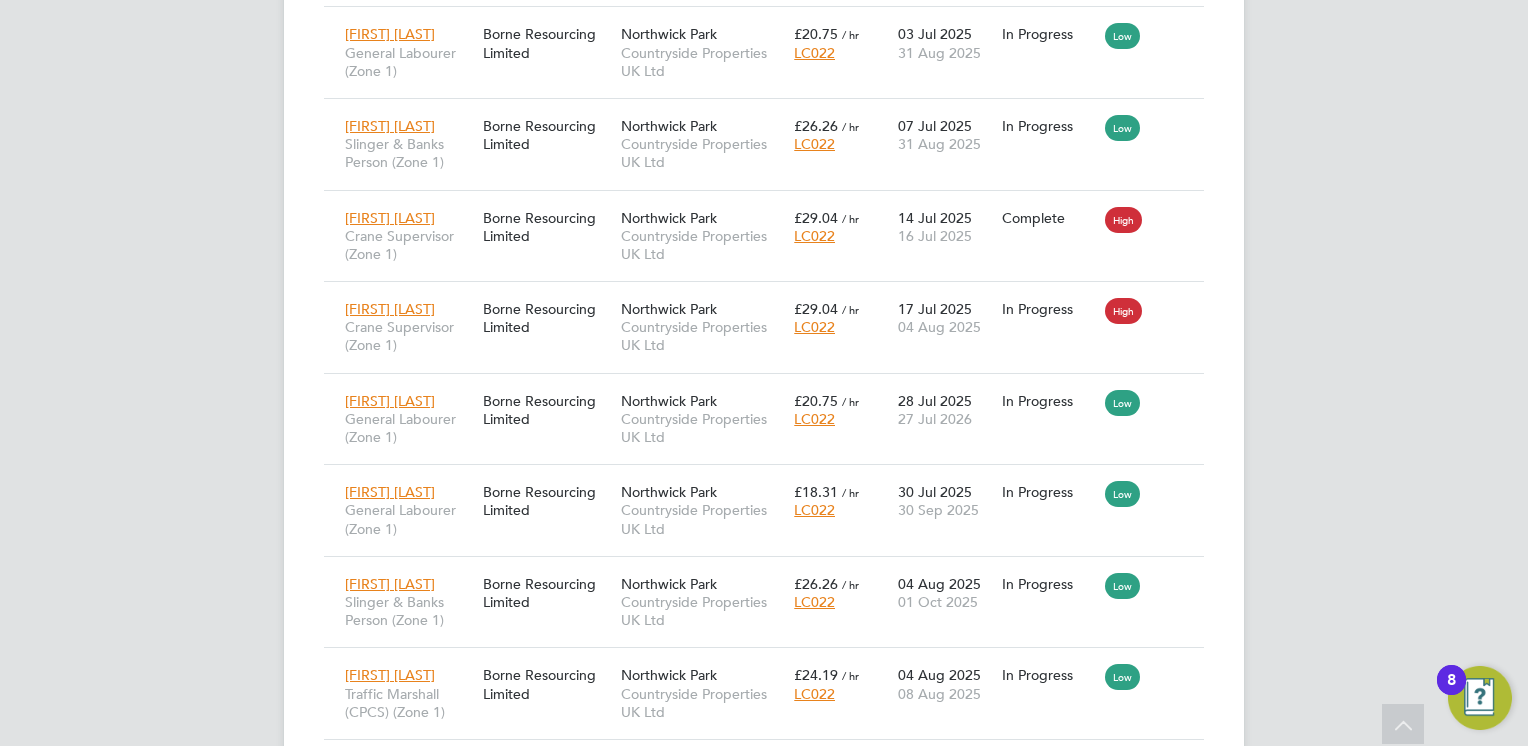 drag, startPoint x: 1176, startPoint y: 486, endPoint x: 1356, endPoint y: 528, distance: 184.83507 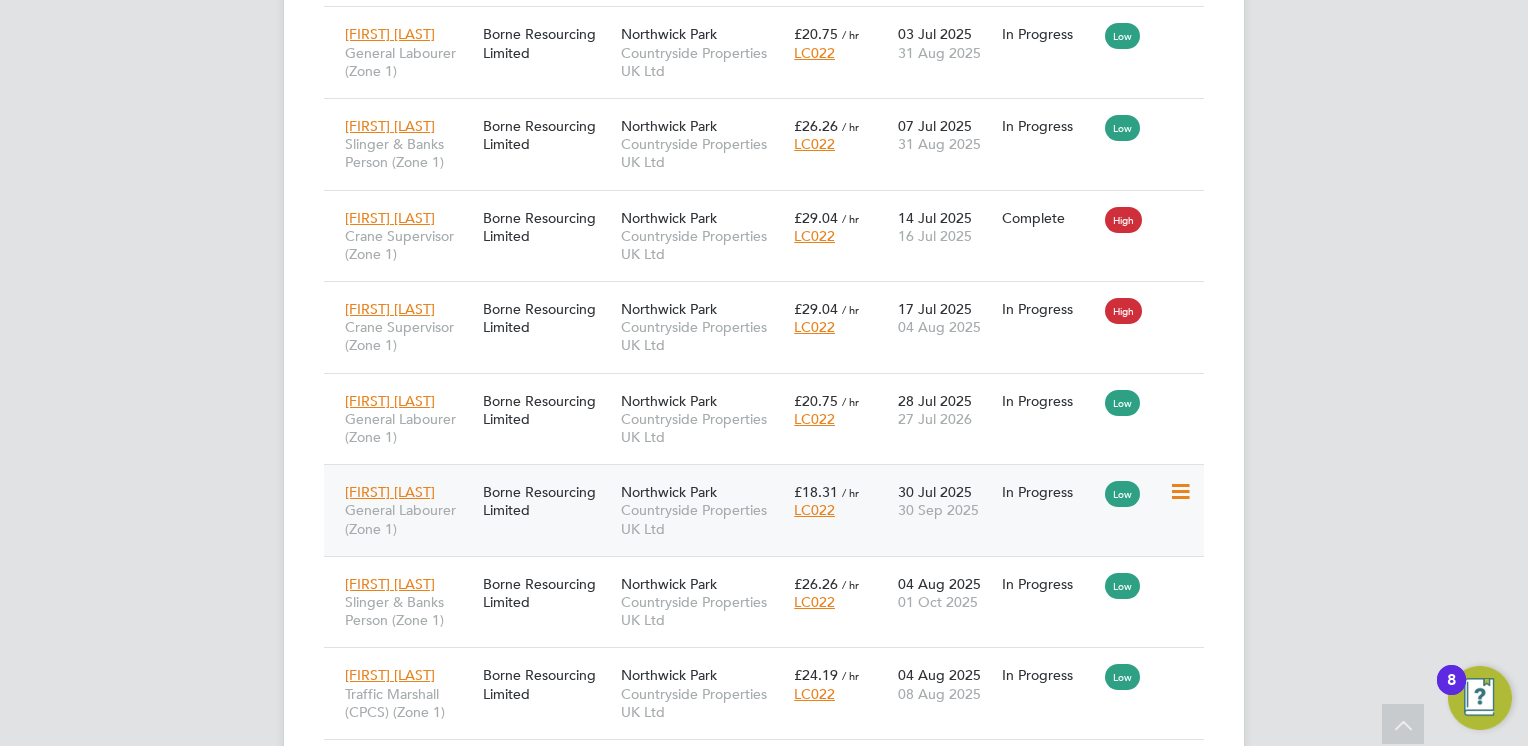 click on "Yosyef Iyasu General Labourer (Zone 1) Borne Resourcing Limited Northwick Park Countryside Properties UK Ltd £18.31   / hr LC022 30 Jul 2025 30 Sep 2025 In Progress Low" 